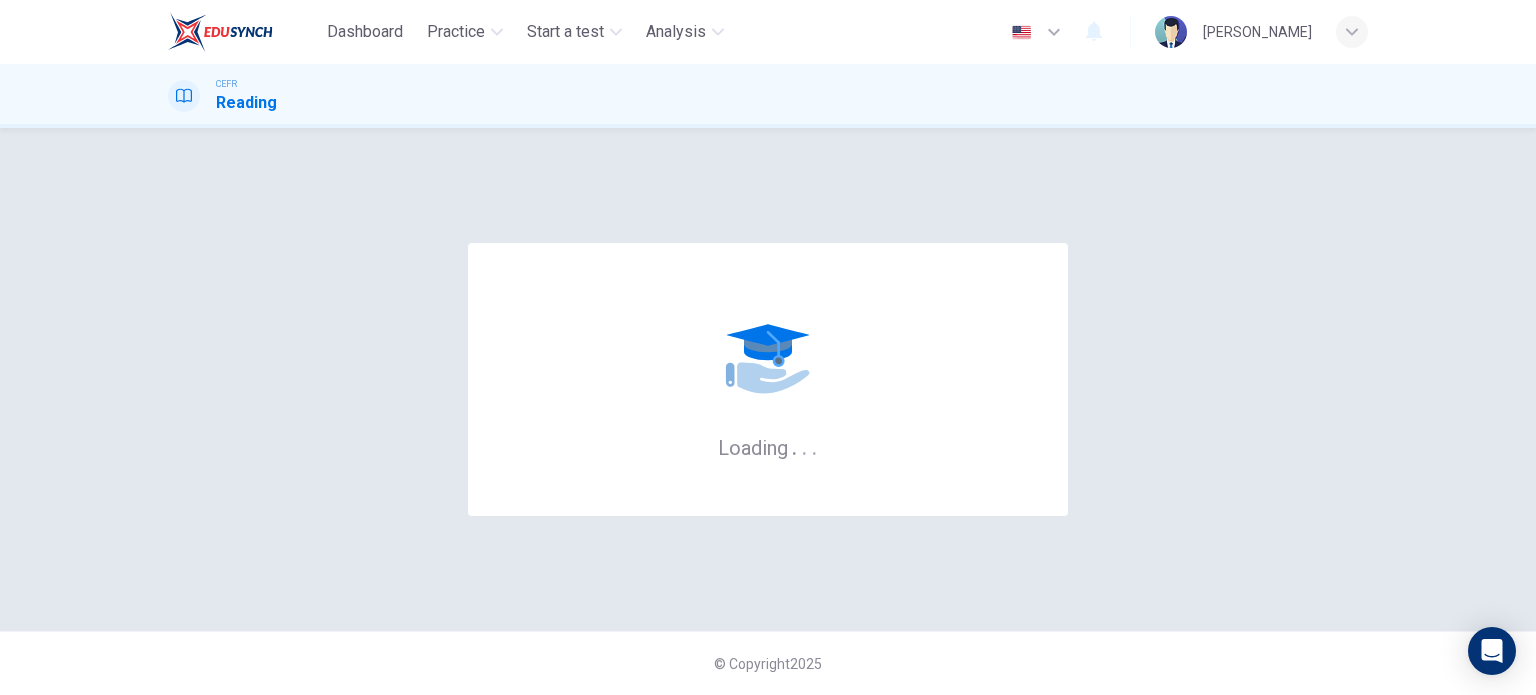 scroll, scrollTop: 0, scrollLeft: 0, axis: both 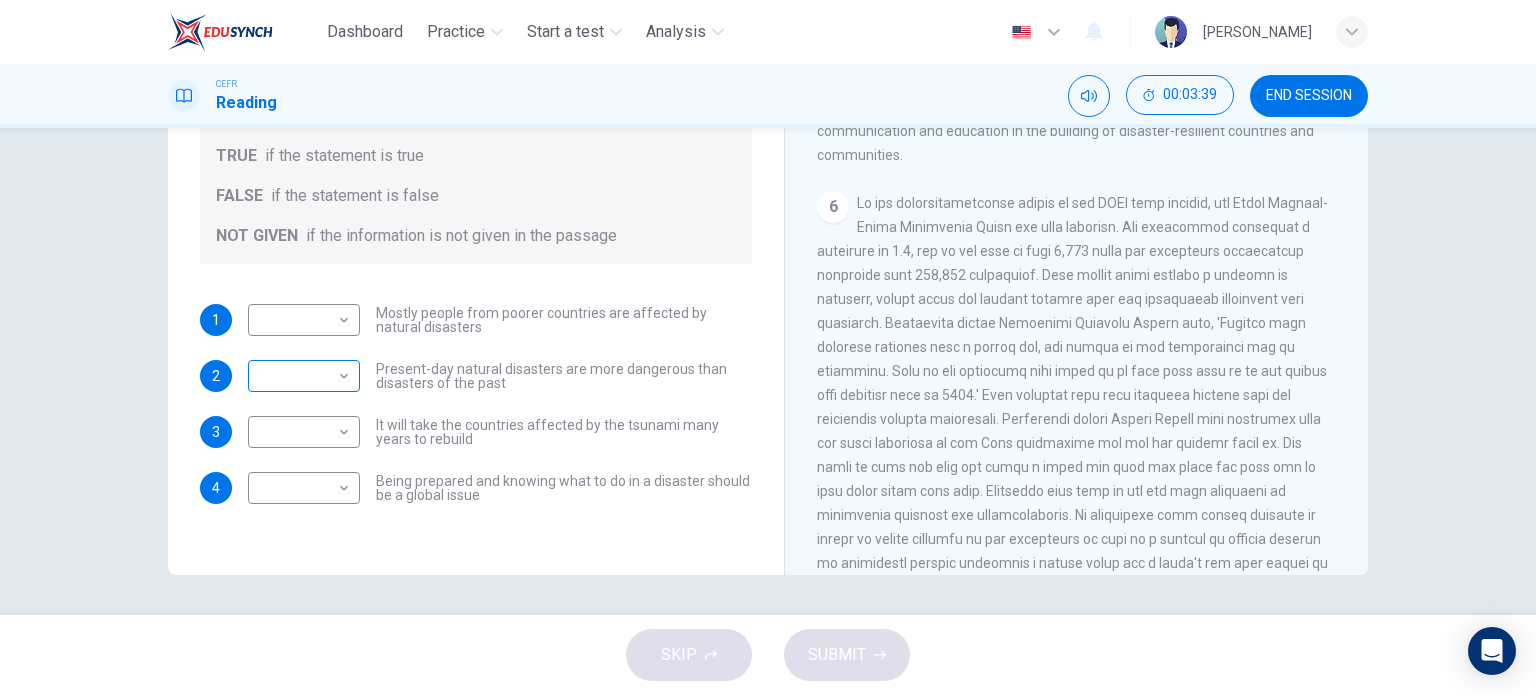 click on "Dashboard Practice Start a test Analysis English en ​ [PERSON_NAME] CEFR Reading 00:03:39 END SESSION Questions 1 - 4 Do the following statements agree with the information given in the Reading Passage?
In the boxes below, write TRUE if the statement is true FALSE if the statement is false NOT GIVEN if the information is not given in the passage 1 ​ ​ Mostly people from poorer countries are affected by natural disasters 2 ​ ​ Present-day natural disasters are more dangerous than disasters of the past 3 ​ ​ It will take the countries affected by the tsunami many years to rebuild 4 ​ ​ Being prepared and knowing what to do in a disaster should be a global issue Preparing for the Threat CLICK TO ZOOM Click to Zoom 1 2 3 4 5 6 SKIP SUBMIT EduSynch - Online Language Proficiency Testing
Dashboard Practice Start a test Analysis Notifications © Copyright  2025" at bounding box center (768, 347) 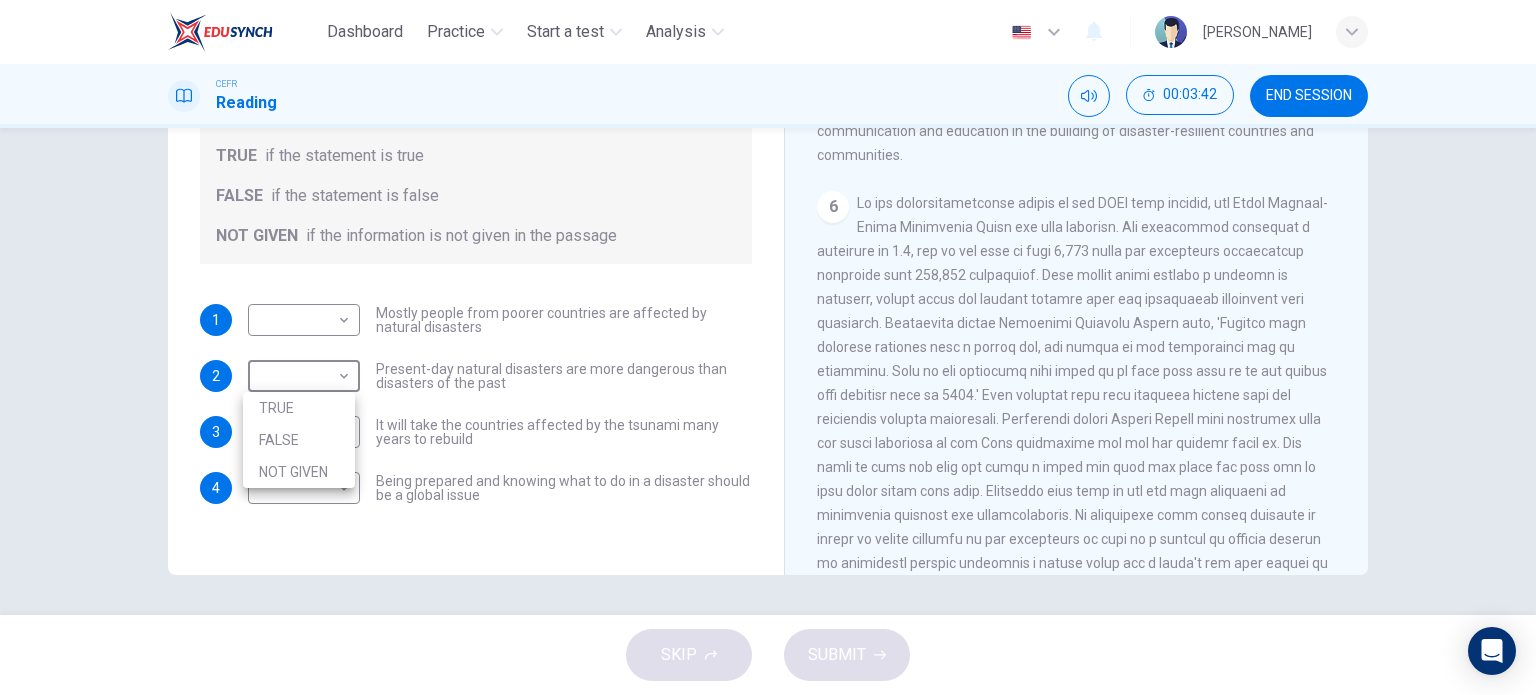 click on "FALSE" at bounding box center [299, 440] 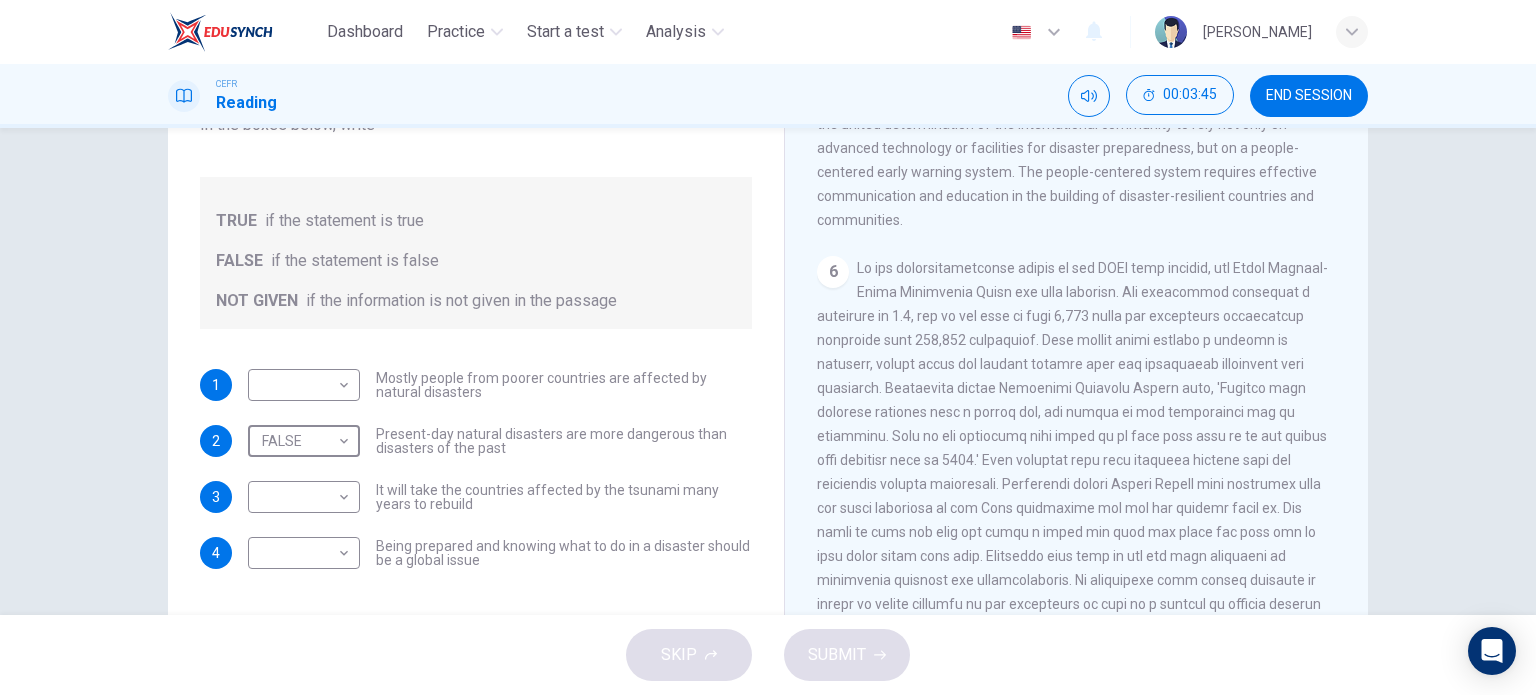 scroll, scrollTop: 188, scrollLeft: 0, axis: vertical 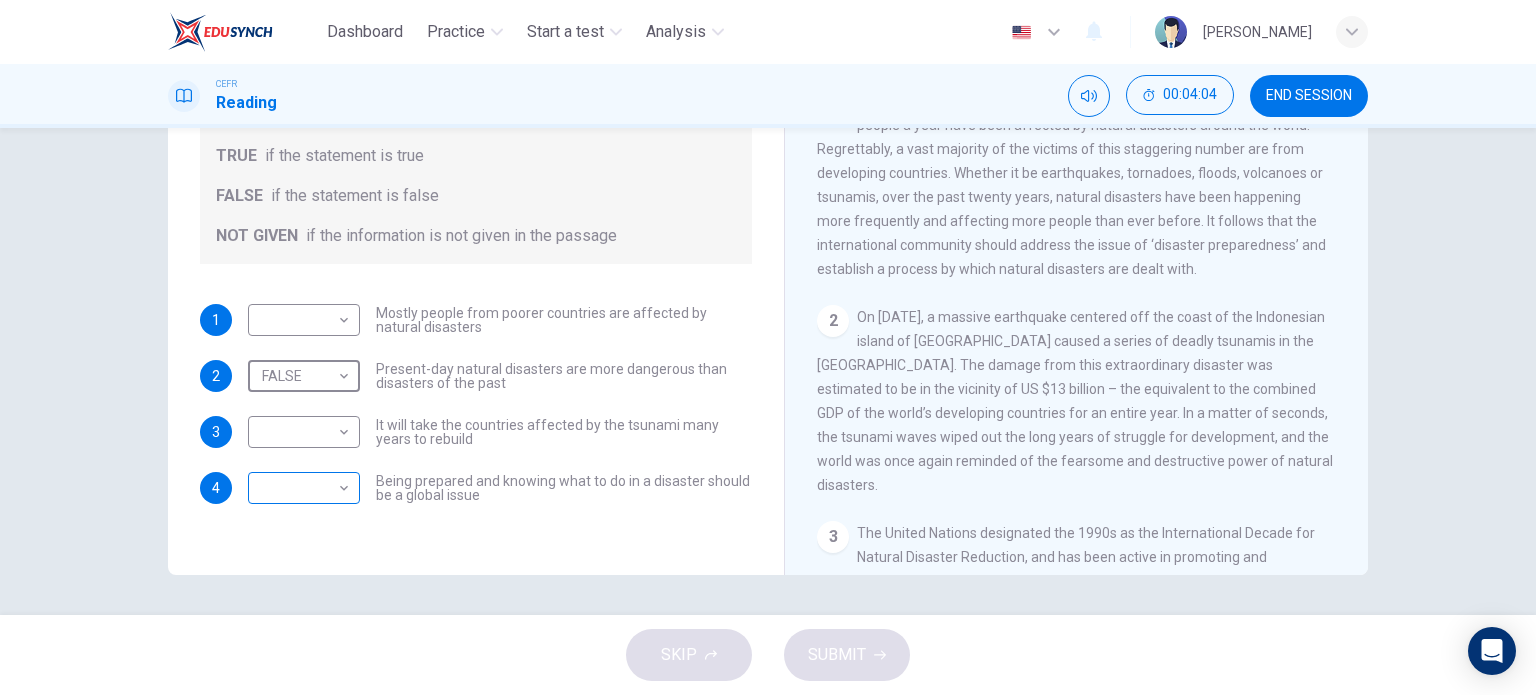 click on "​ ​" at bounding box center [304, 488] 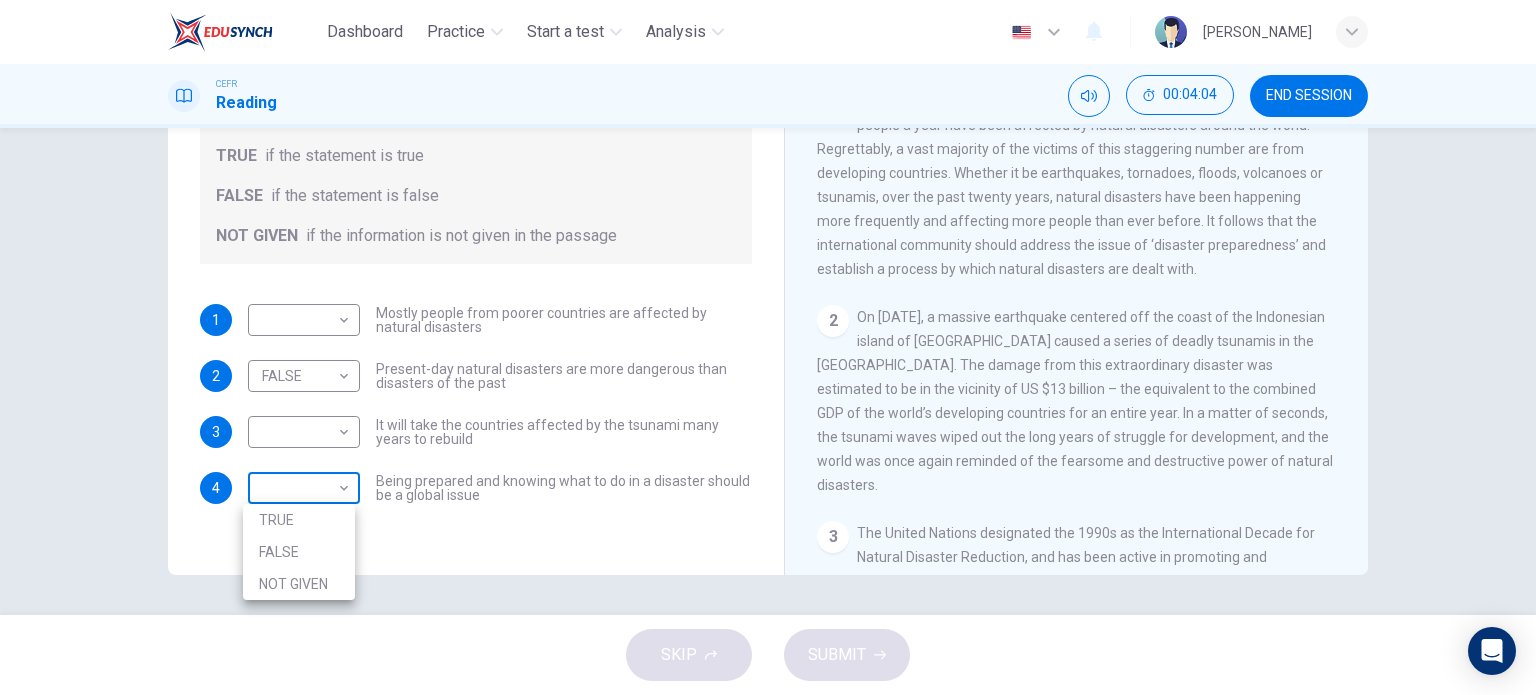 click on "Dashboard Practice Start a test Analysis English en ​ [PERSON_NAME] CEFR Reading 00:04:04 END SESSION Questions 1 - 4 Do the following statements agree with the information given in the Reading Passage?
In the boxes below, write TRUE if the statement is true FALSE if the statement is false NOT GIVEN if the information is not given in the passage 1 ​ ​ Mostly people from poorer countries are affected by natural disasters 2 FALSE FALSE ​ Present-day natural disasters are more dangerous than disasters of the past 3 ​ ​ It will take the countries affected by the tsunami many years to rebuild 4 ​ ​ Being prepared and knowing what to do in a disaster should be a global issue Preparing for the Threat CLICK TO ZOOM Click to Zoom 1 2 3 4 5 6 SKIP SUBMIT EduSynch - Online Language Proficiency Testing
Dashboard Practice Start a test Analysis Notifications © Copyright  2025 TRUE FALSE NOT GIVEN" at bounding box center (768, 347) 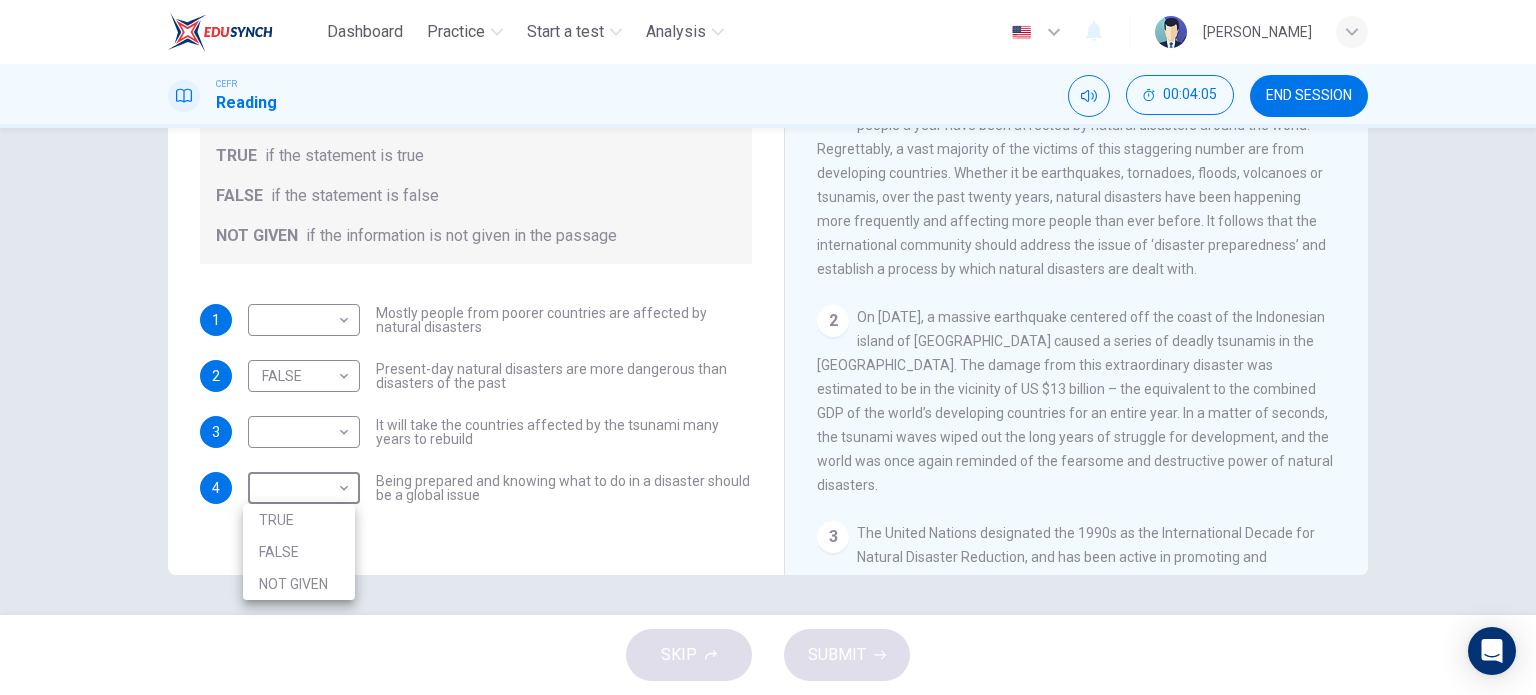 click on "TRUE" at bounding box center (299, 520) 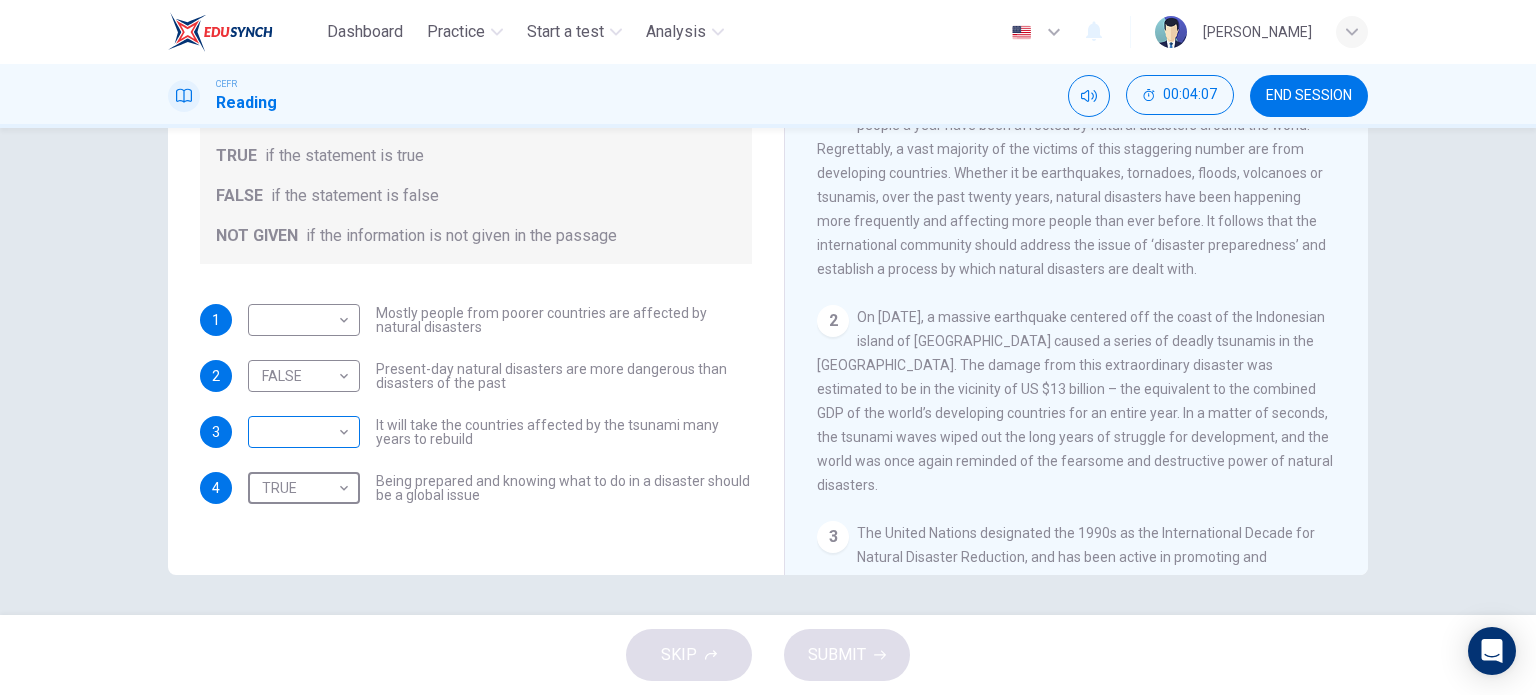 click on "Dashboard Practice Start a test Analysis English en ​ [PERSON_NAME] CEFR Reading 00:04:07 END SESSION Questions 1 - 4 Do the following statements agree with the information given in the Reading Passage?
In the boxes below, write TRUE if the statement is true FALSE if the statement is false NOT GIVEN if the information is not given in the passage 1 ​ ​ Mostly people from poorer countries are affected by natural disasters 2 FALSE FALSE ​ Present-day natural disasters are more dangerous than disasters of the past 3 ​ ​ It will take the countries affected by the tsunami many years to rebuild 4 TRUE TRUE ​ Being prepared and knowing what to do in a disaster should be a global issue Preparing for the Threat CLICK TO ZOOM Click to Zoom 1 2 3 4 5 6 SKIP SUBMIT EduSynch - Online Language Proficiency Testing
Dashboard Practice Start a test Analysis Notifications © Copyright  2025" at bounding box center (768, 347) 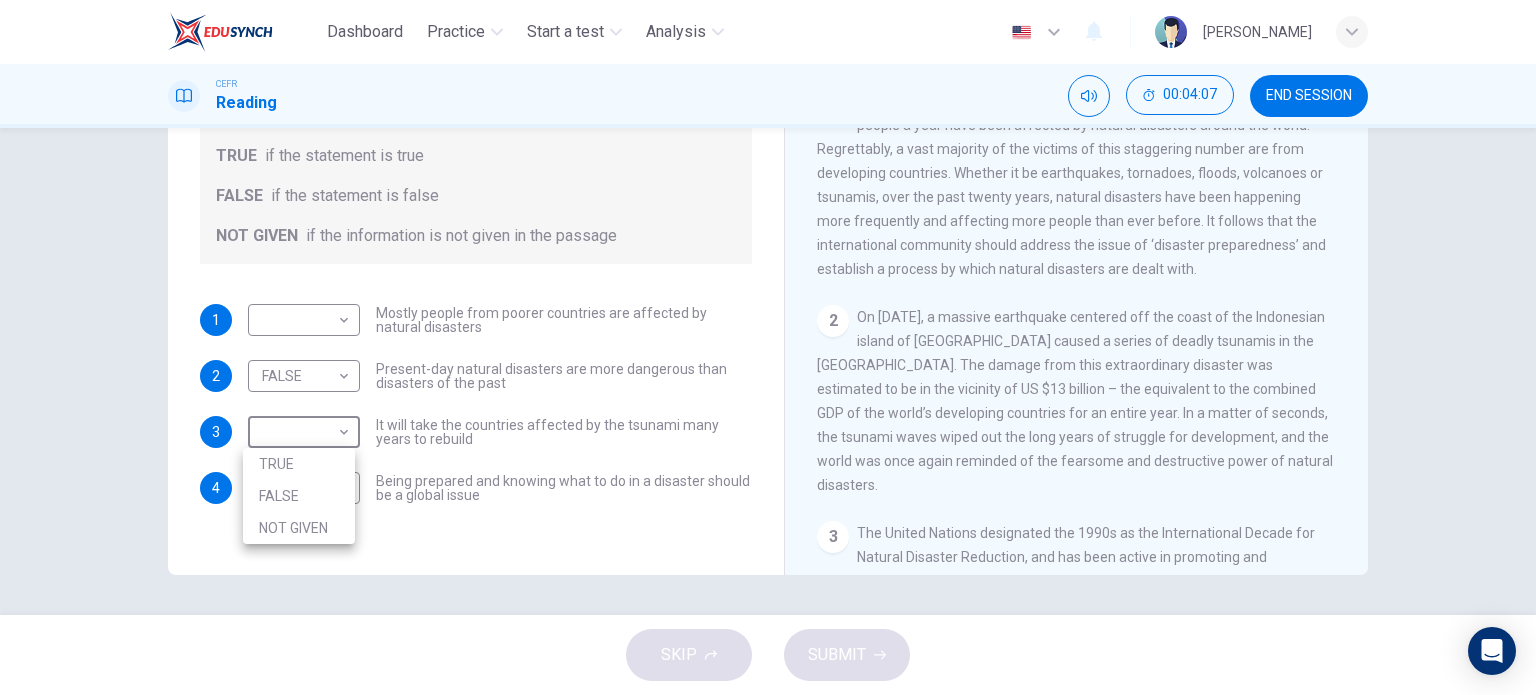 click on "TRUE" at bounding box center (299, 464) 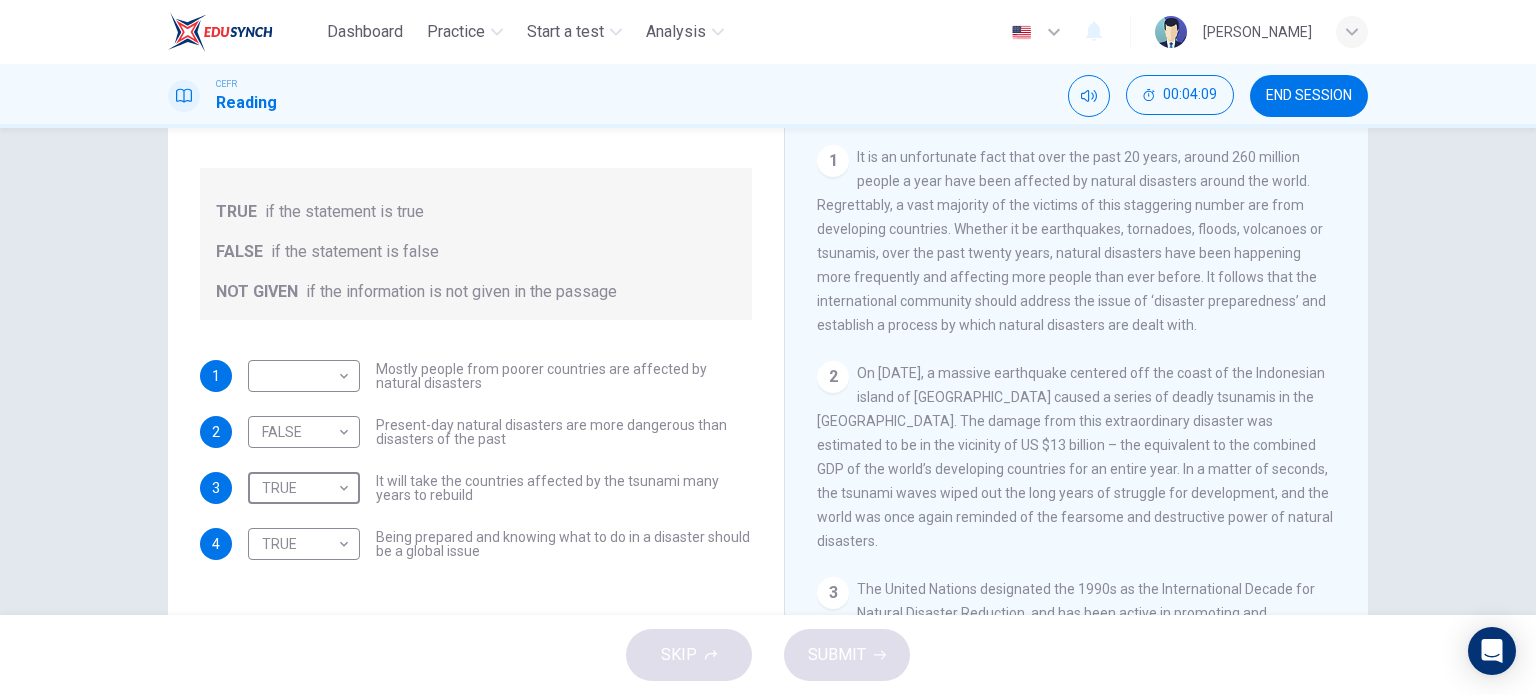 scroll, scrollTop: 188, scrollLeft: 0, axis: vertical 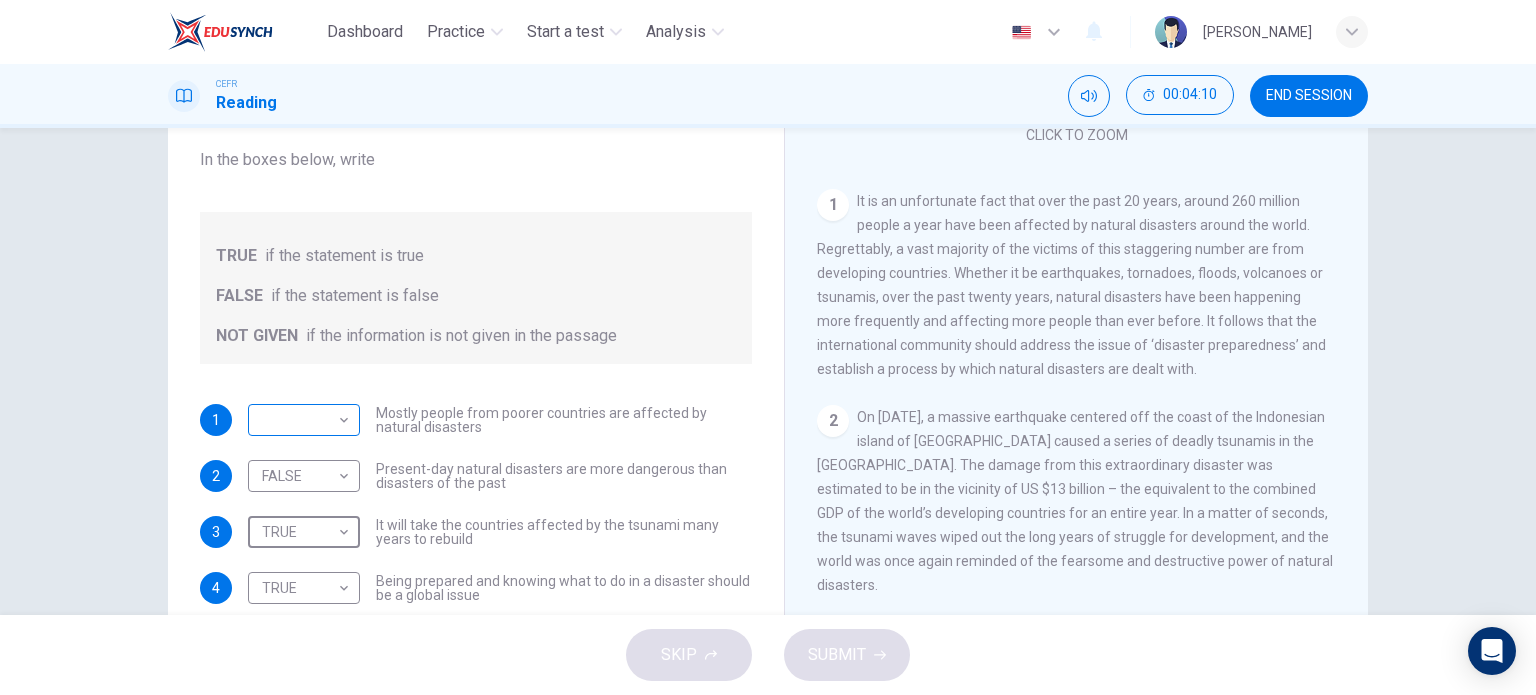 click on "Dashboard Practice Start a test Analysis English en ​ [PERSON_NAME] CEFR Reading 00:04:10 END SESSION Questions 1 - 4 Do the following statements agree with the information given in the Reading Passage?
In the boxes below, write TRUE if the statement is true FALSE if the statement is false NOT GIVEN if the information is not given in the passage 1 ​ ​ Mostly people from poorer countries are affected by natural disasters 2 FALSE FALSE ​ Present-day natural disasters are more dangerous than disasters of the past 3 TRUE TRUE ​ It will take the countries affected by the tsunami many years to rebuild 4 TRUE TRUE ​ Being prepared and knowing what to do in a disaster should be a global issue Preparing for the Threat CLICK TO ZOOM Click to Zoom 1 2 3 4 5 6 SKIP SUBMIT EduSynch - Online Language Proficiency Testing
Dashboard Practice Start a test Analysis Notifications © Copyright  2025" at bounding box center [768, 347] 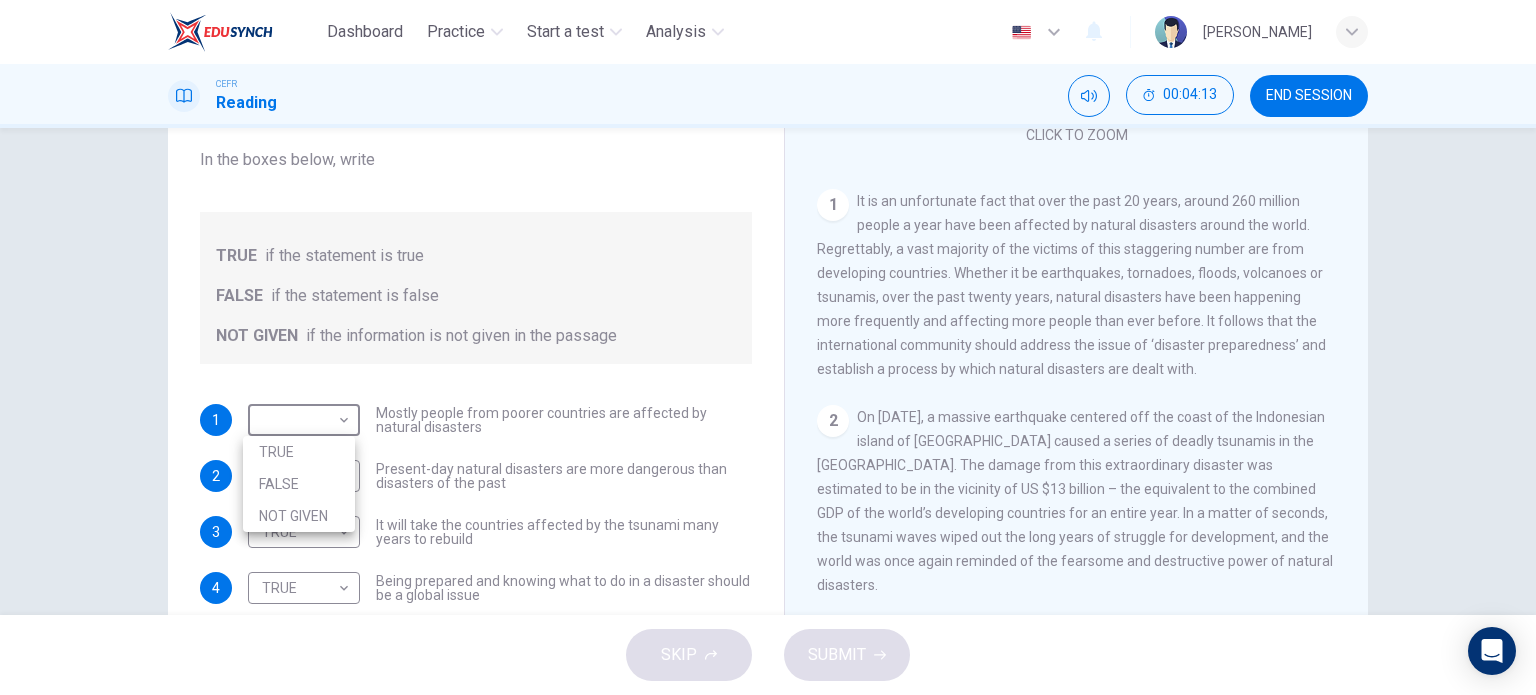 click on "TRUE" at bounding box center [299, 452] 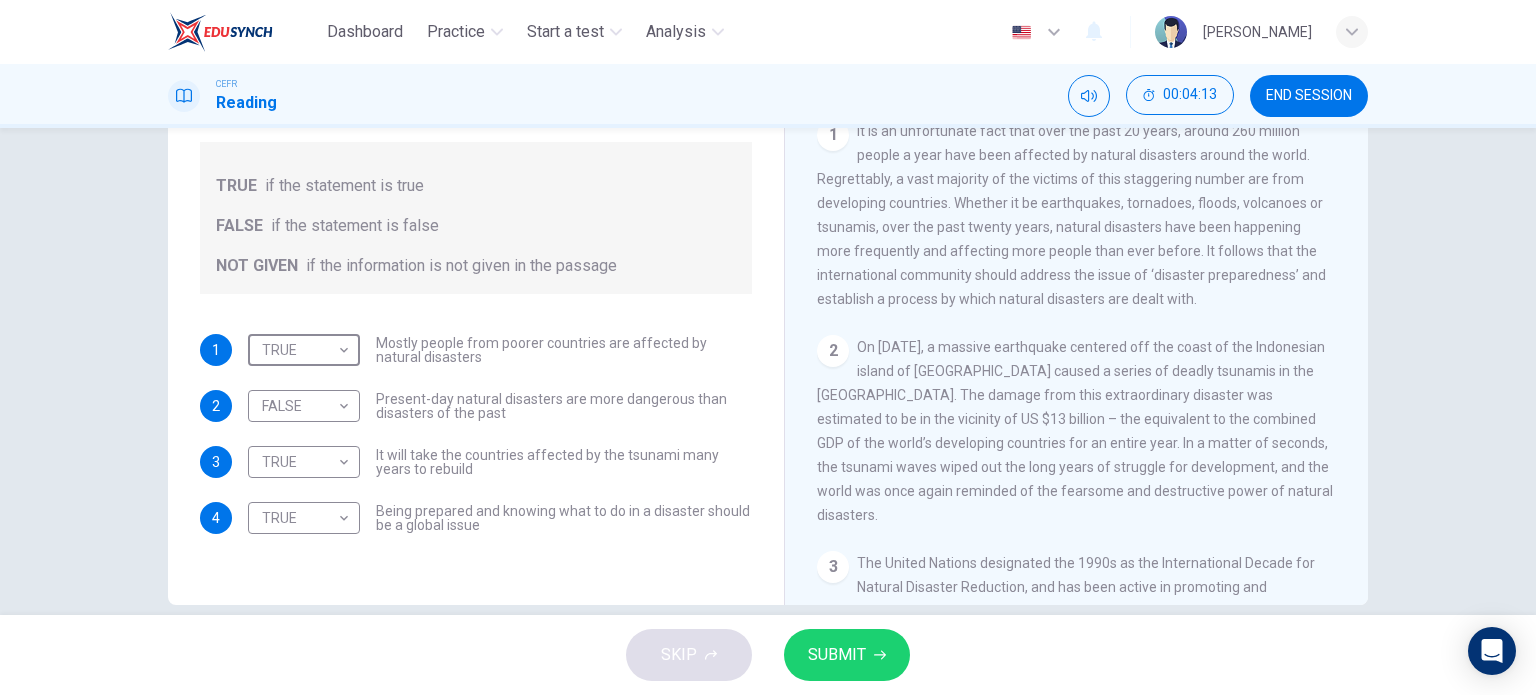 scroll, scrollTop: 288, scrollLeft: 0, axis: vertical 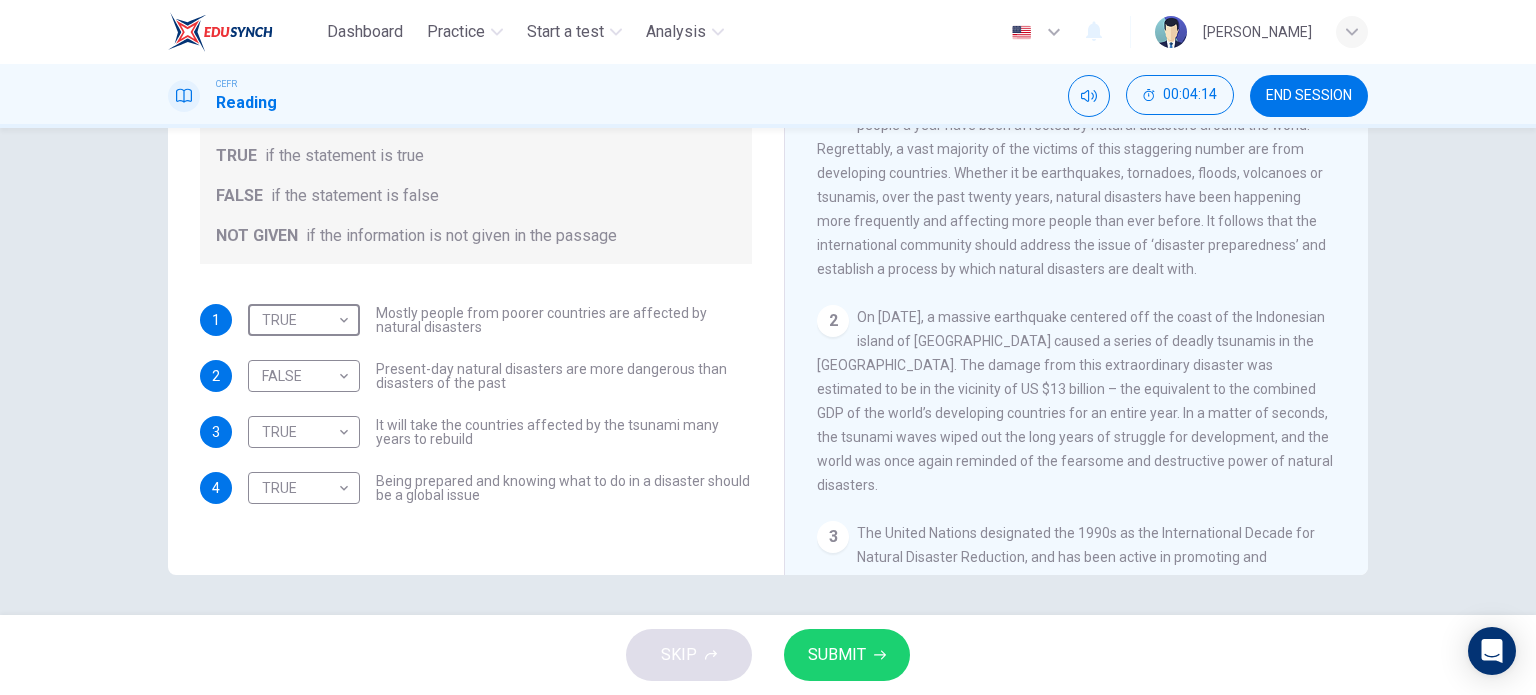 click on "SUBMIT" at bounding box center [847, 655] 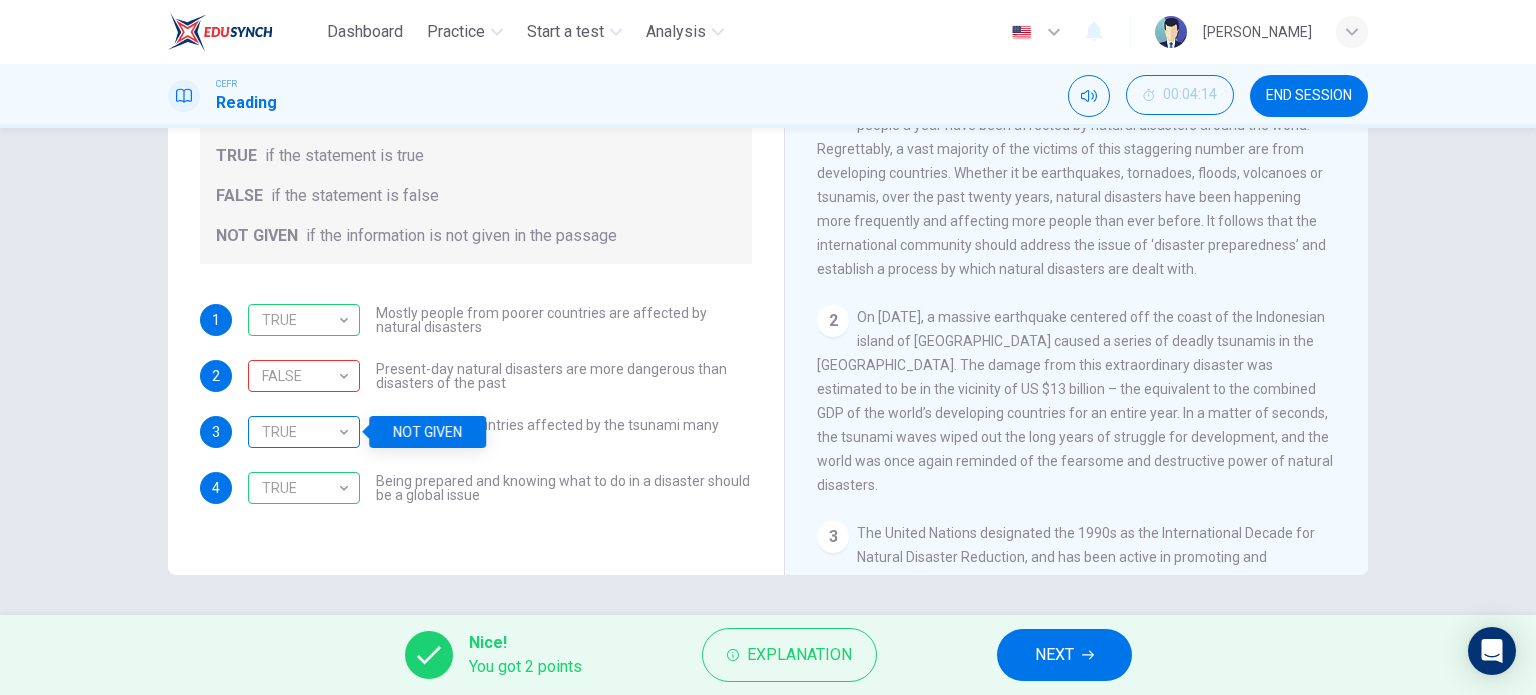 click on "TRUE" at bounding box center [300, 432] 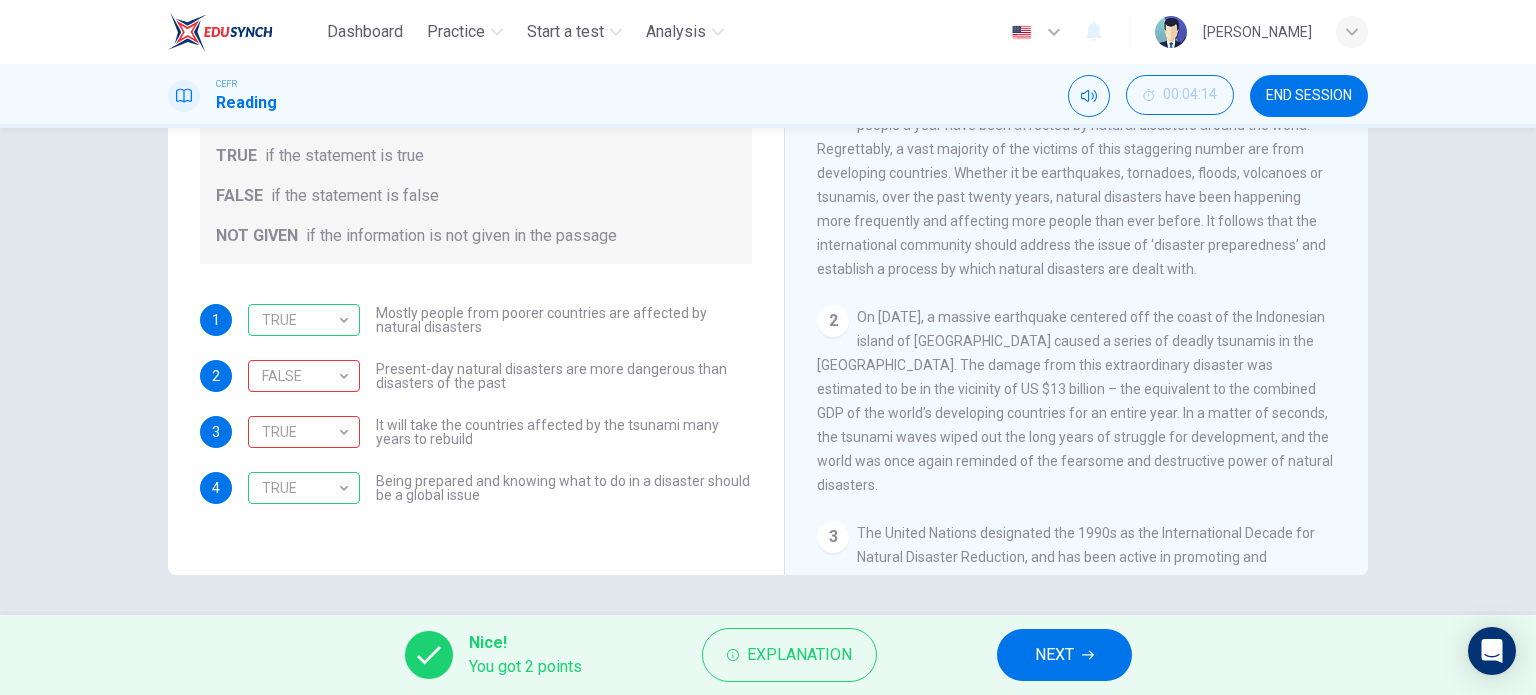 click on "NEXT" at bounding box center [1054, 655] 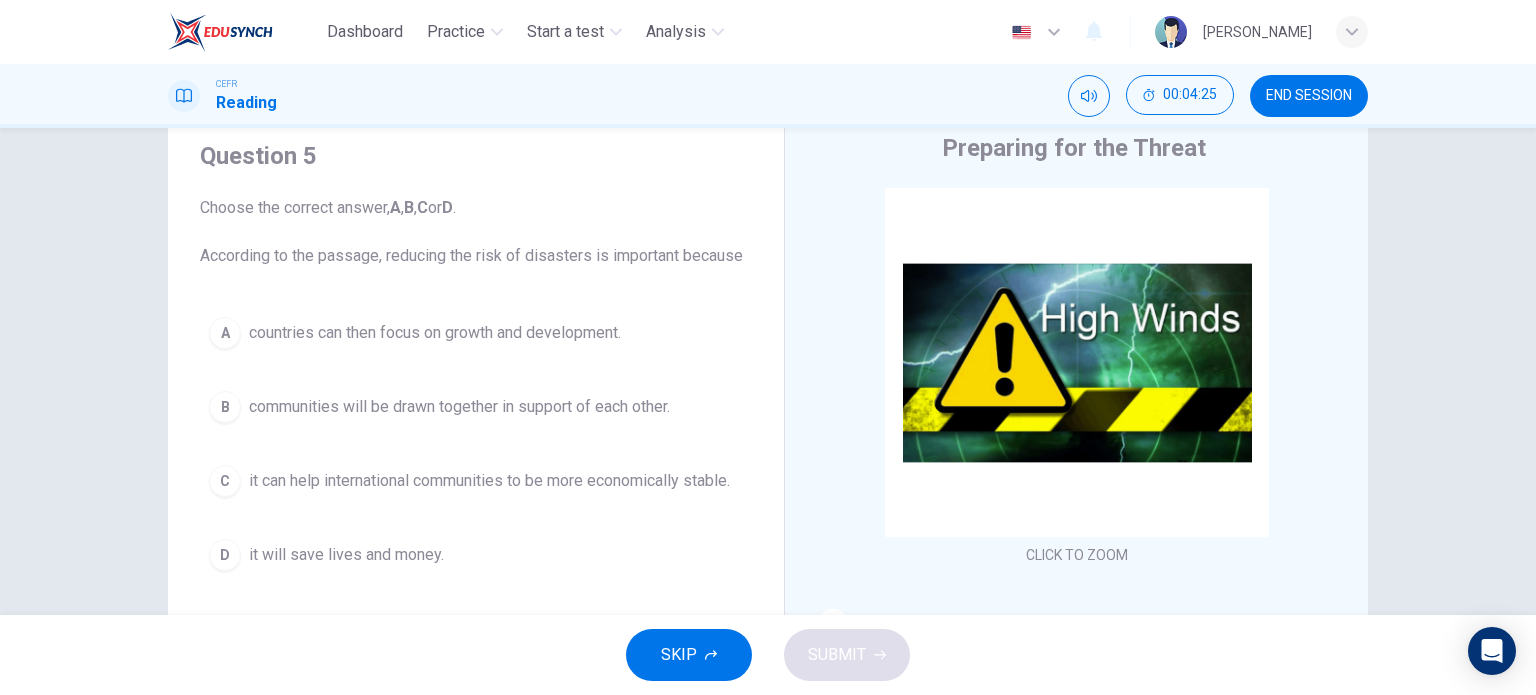 scroll, scrollTop: 100, scrollLeft: 0, axis: vertical 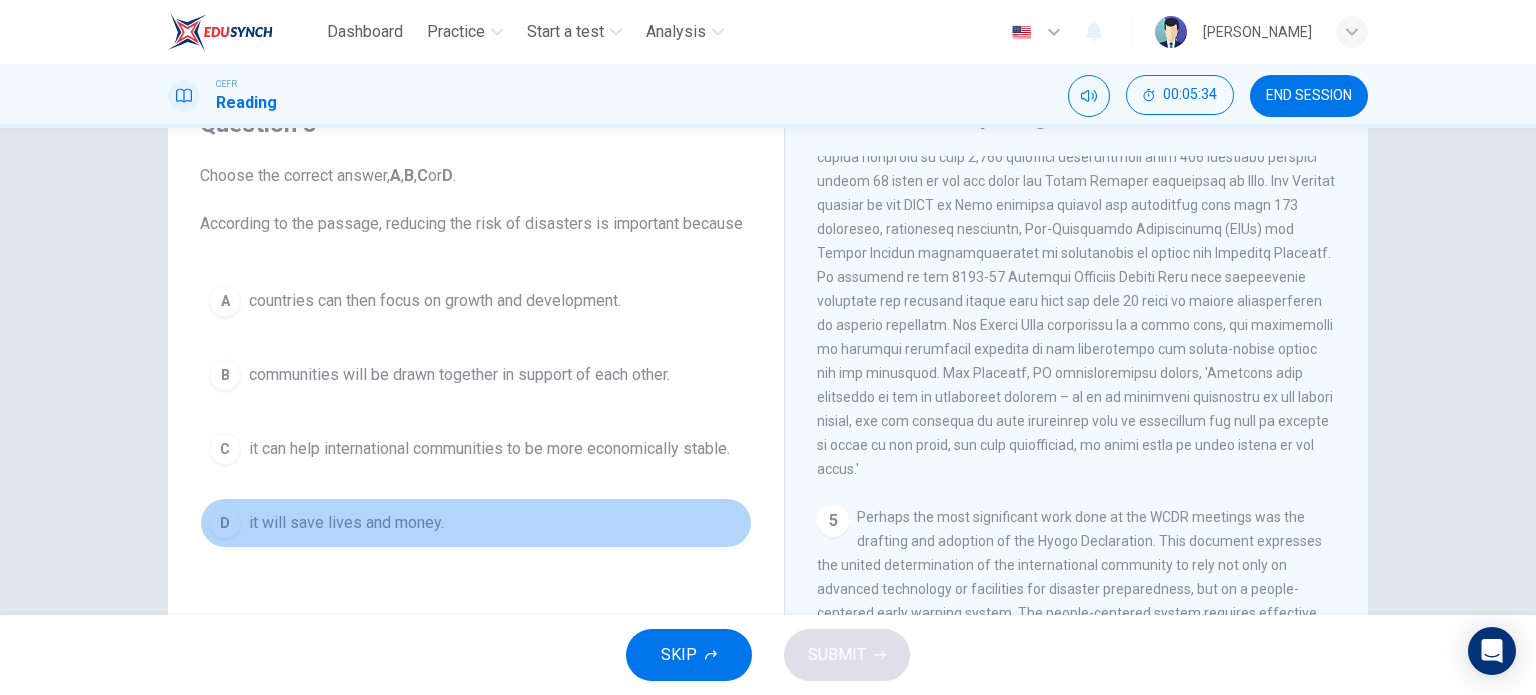 click on "it will save lives and money." at bounding box center [346, 523] 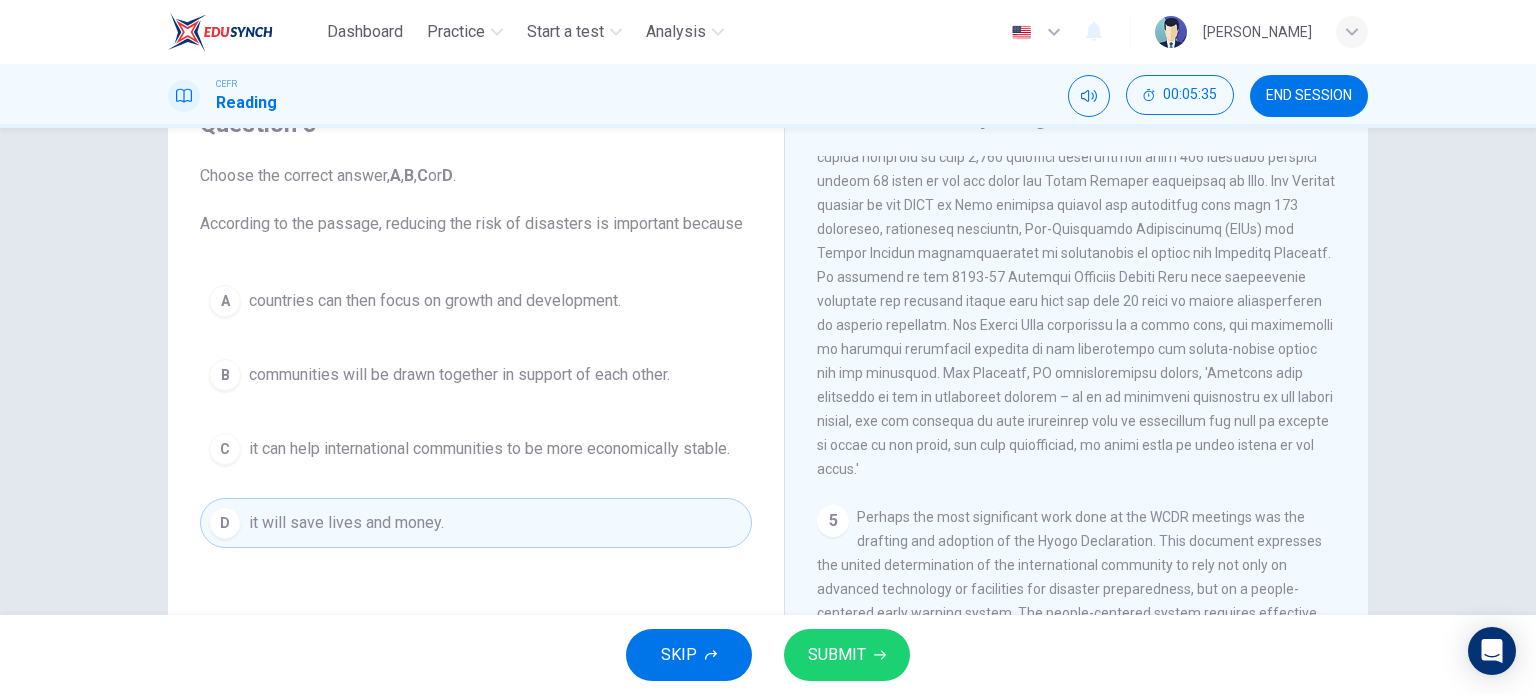 click on "SUBMIT" at bounding box center (847, 655) 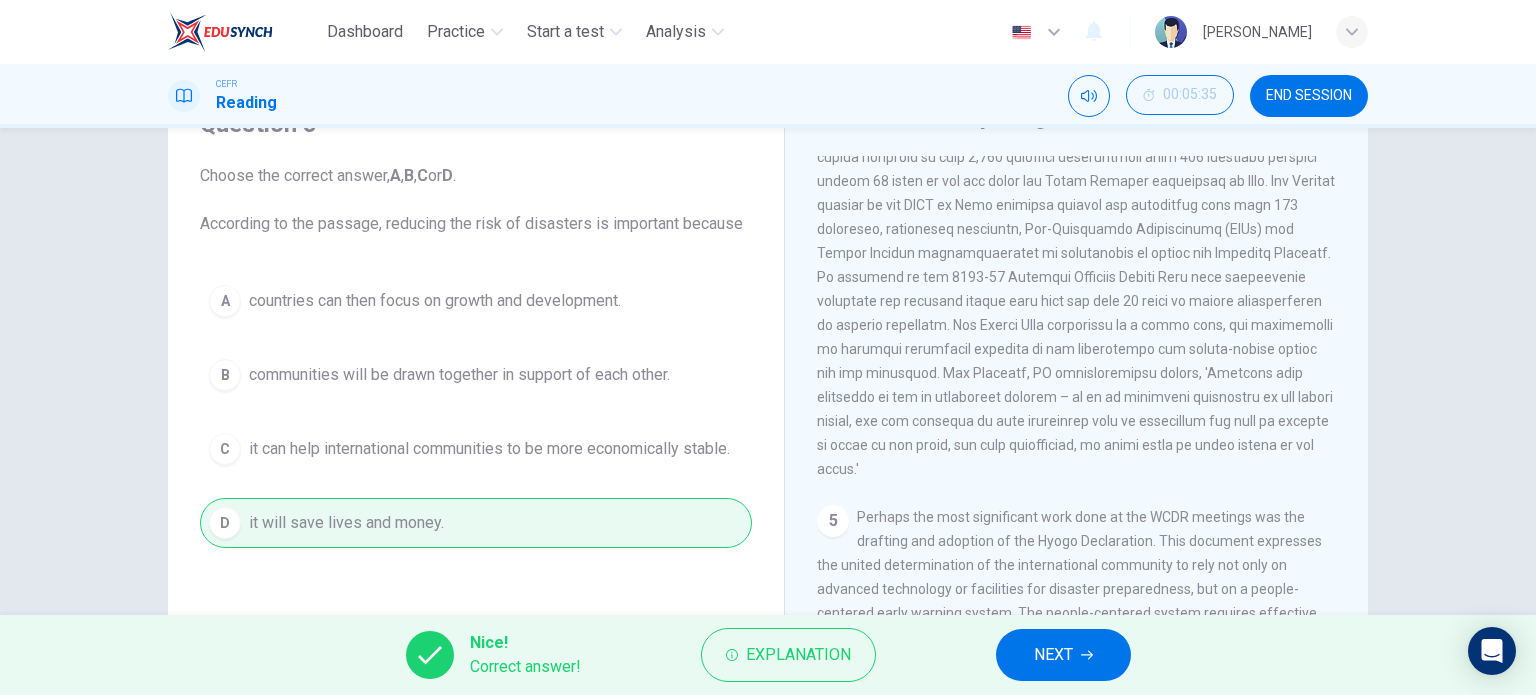 click on "NEXT" at bounding box center (1053, 655) 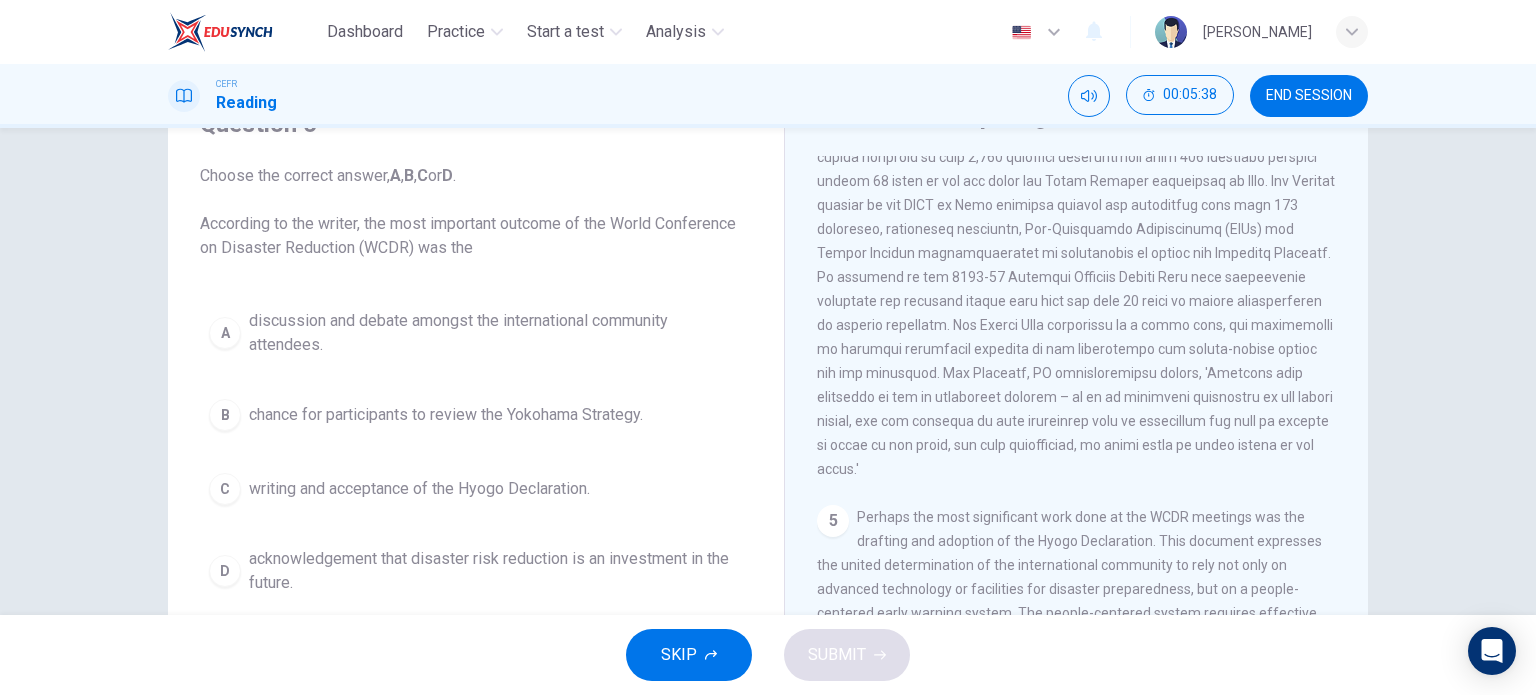 scroll, scrollTop: 200, scrollLeft: 0, axis: vertical 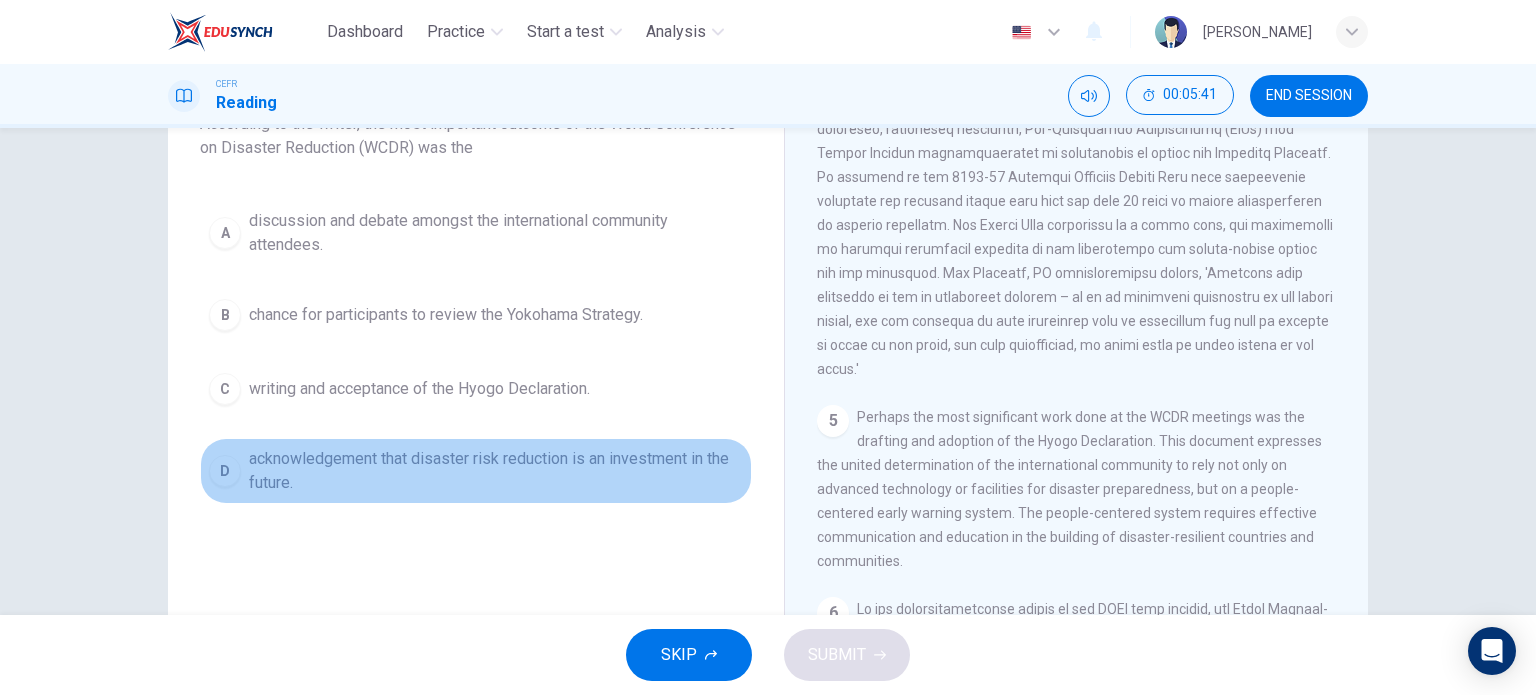 click on "acknowledgement that disaster risk reduction is an investment in the future." at bounding box center (496, 471) 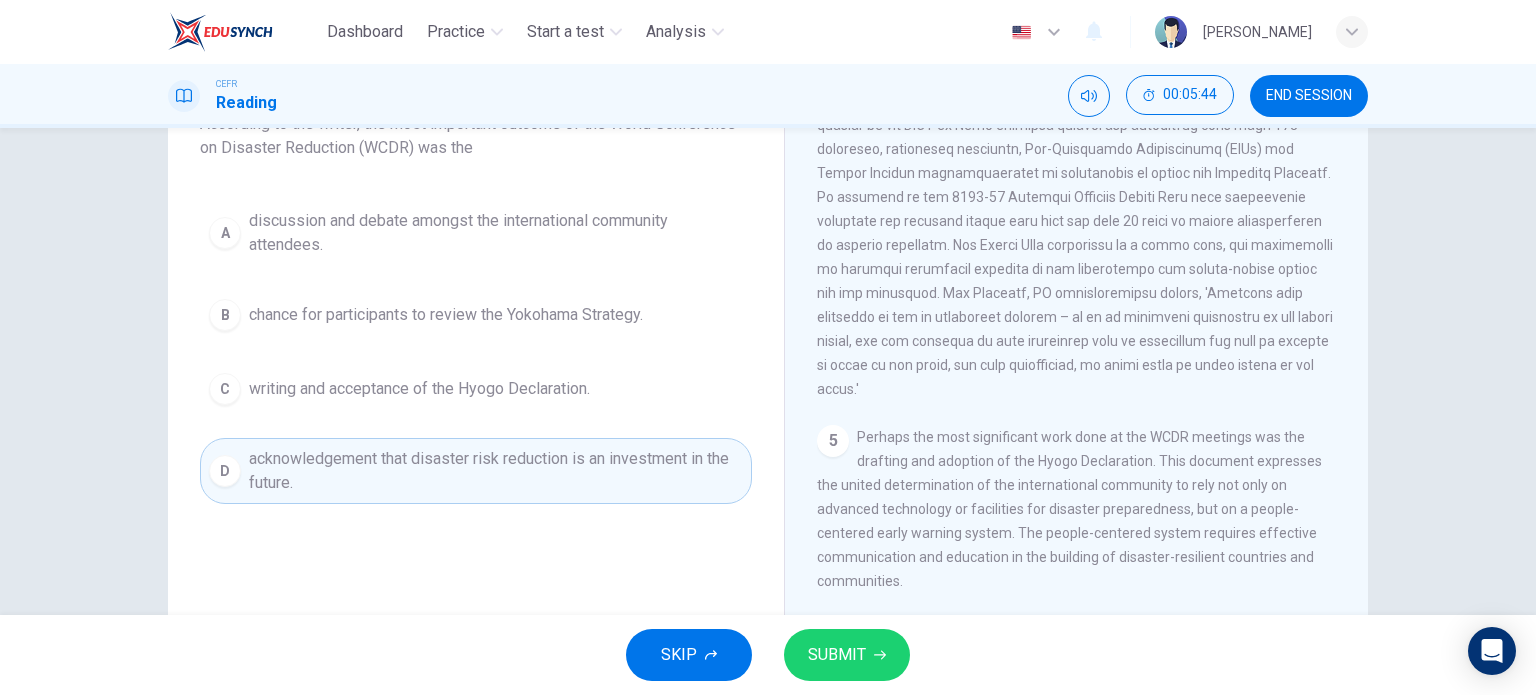 scroll, scrollTop: 1300, scrollLeft: 0, axis: vertical 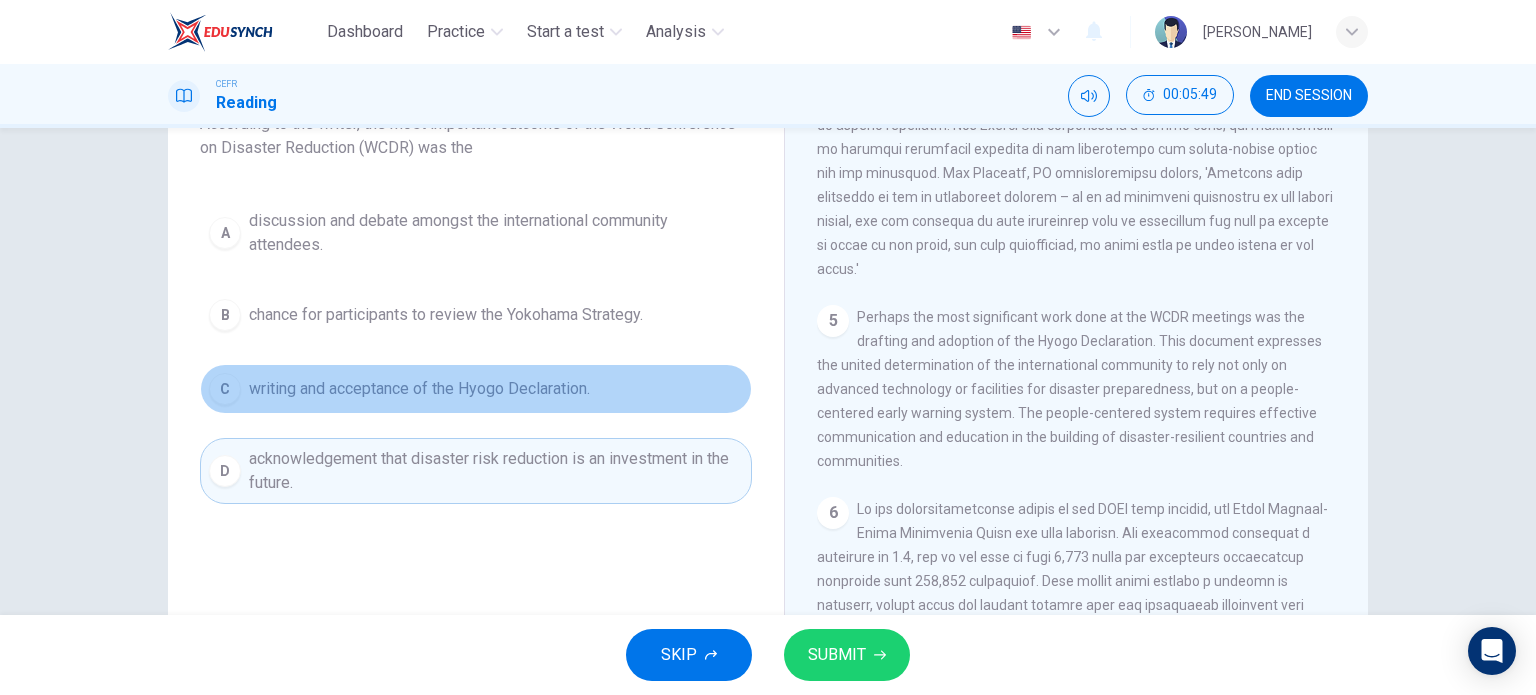 click on "writing and acceptance of the Hyogo Declaration." at bounding box center (419, 389) 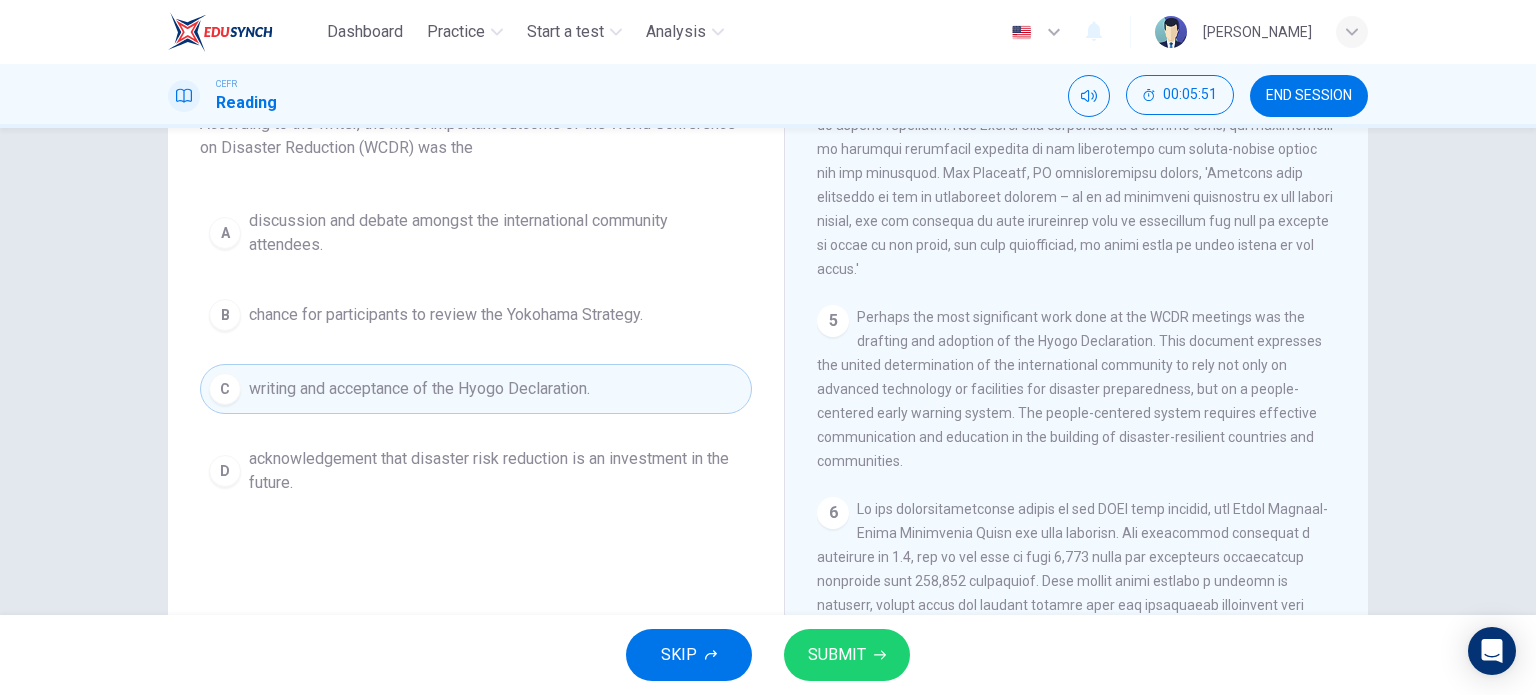 click on "SUBMIT" at bounding box center (837, 655) 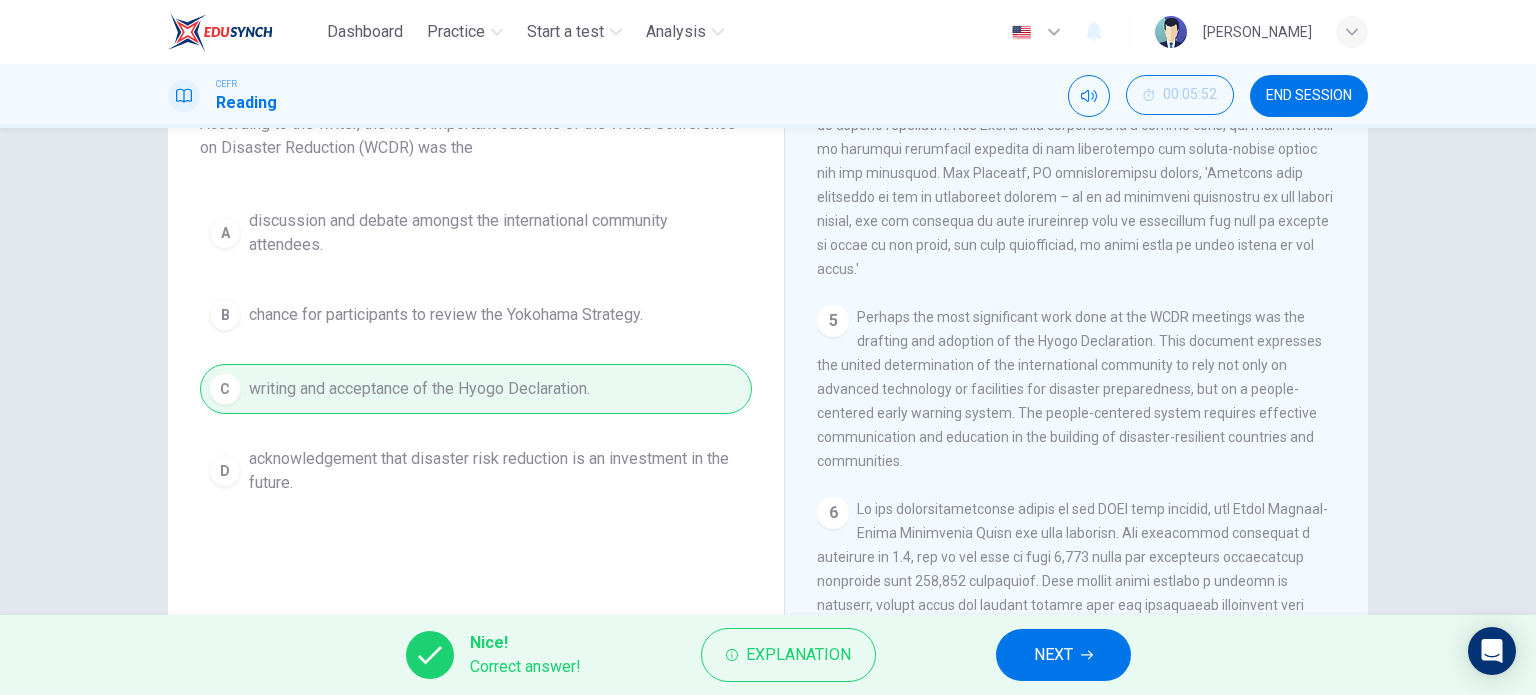 click on "NEXT" at bounding box center [1053, 655] 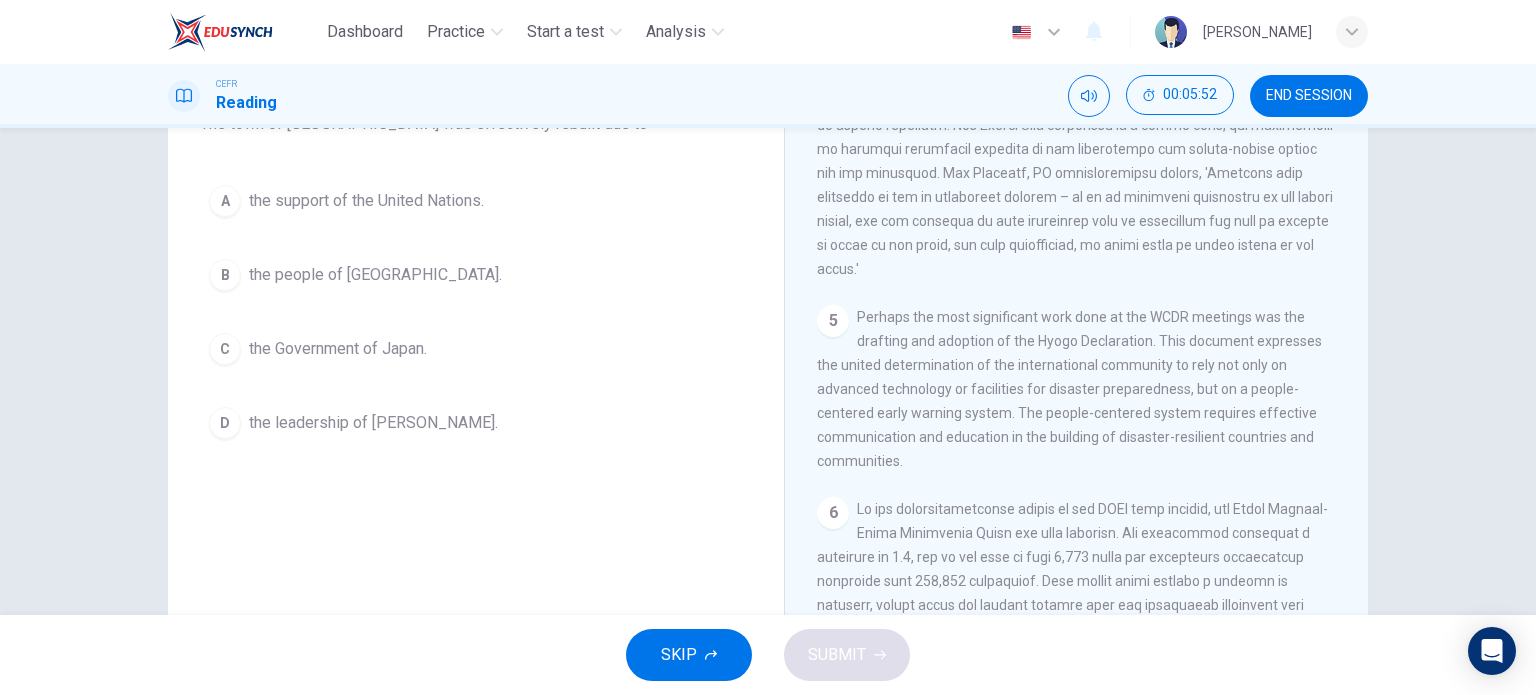 scroll, scrollTop: 100, scrollLeft: 0, axis: vertical 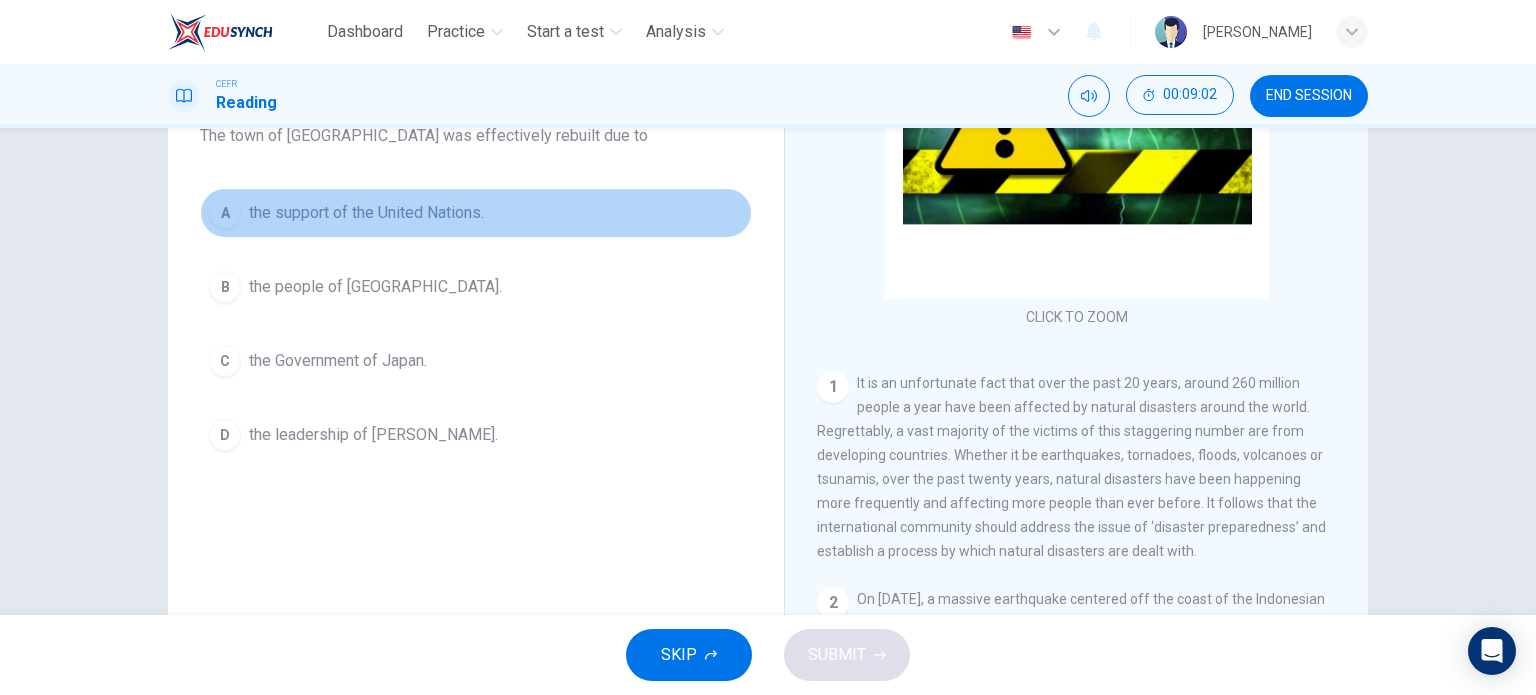 click on "the support of the United Nations." at bounding box center [366, 213] 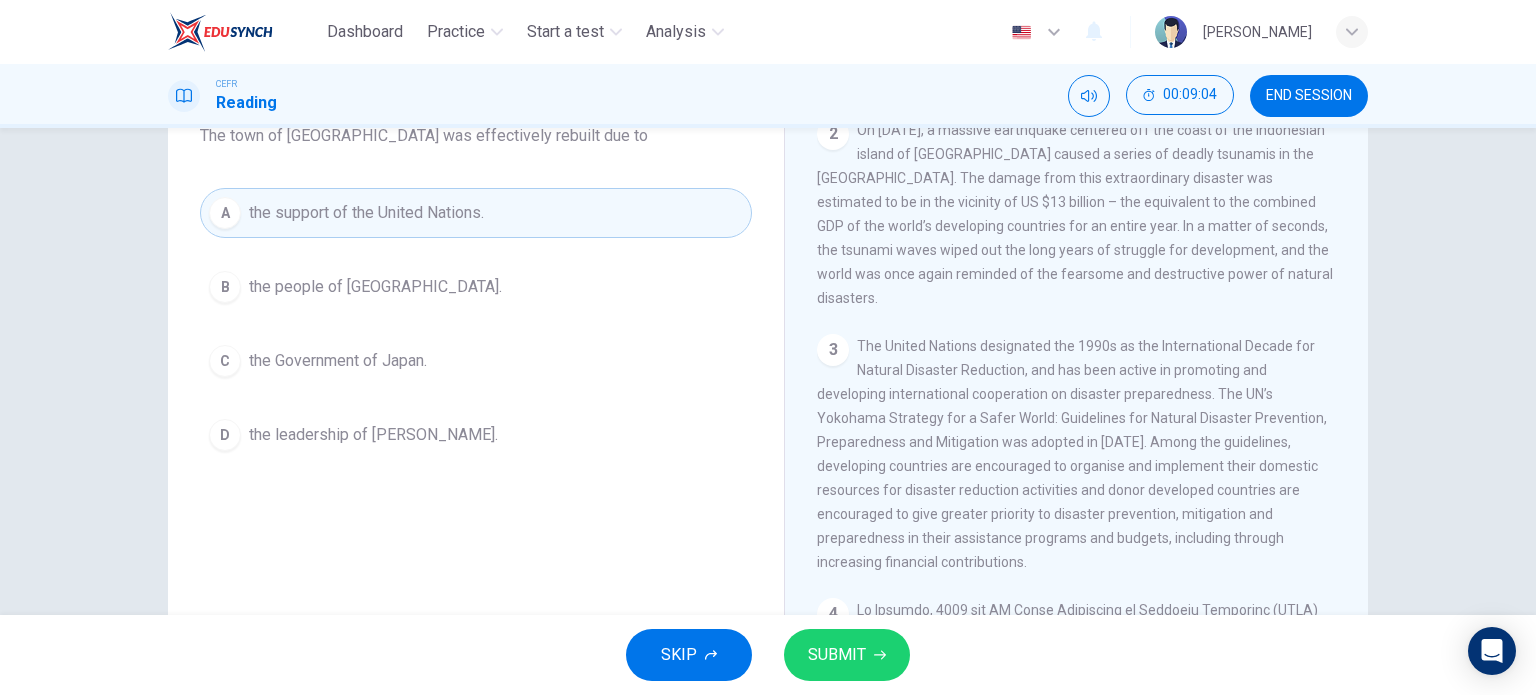 scroll, scrollTop: 618, scrollLeft: 0, axis: vertical 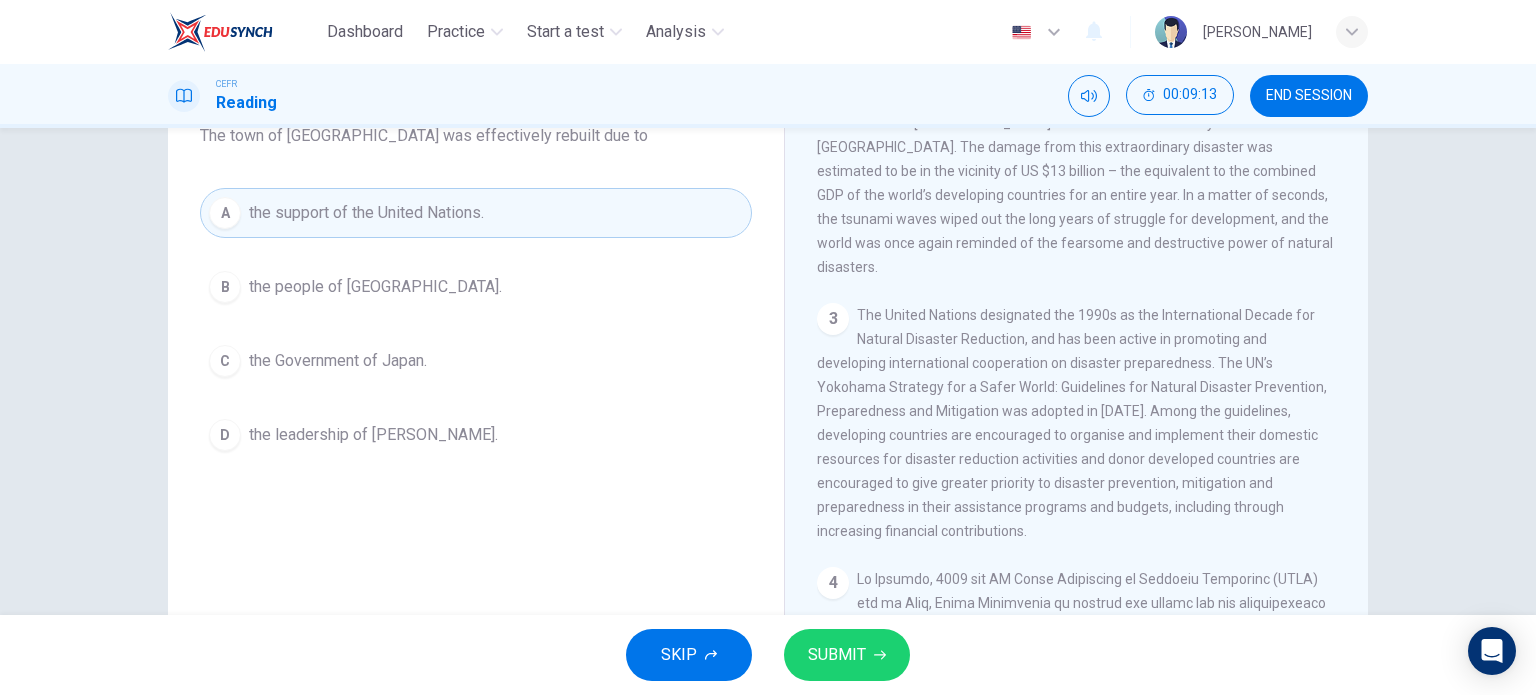 click 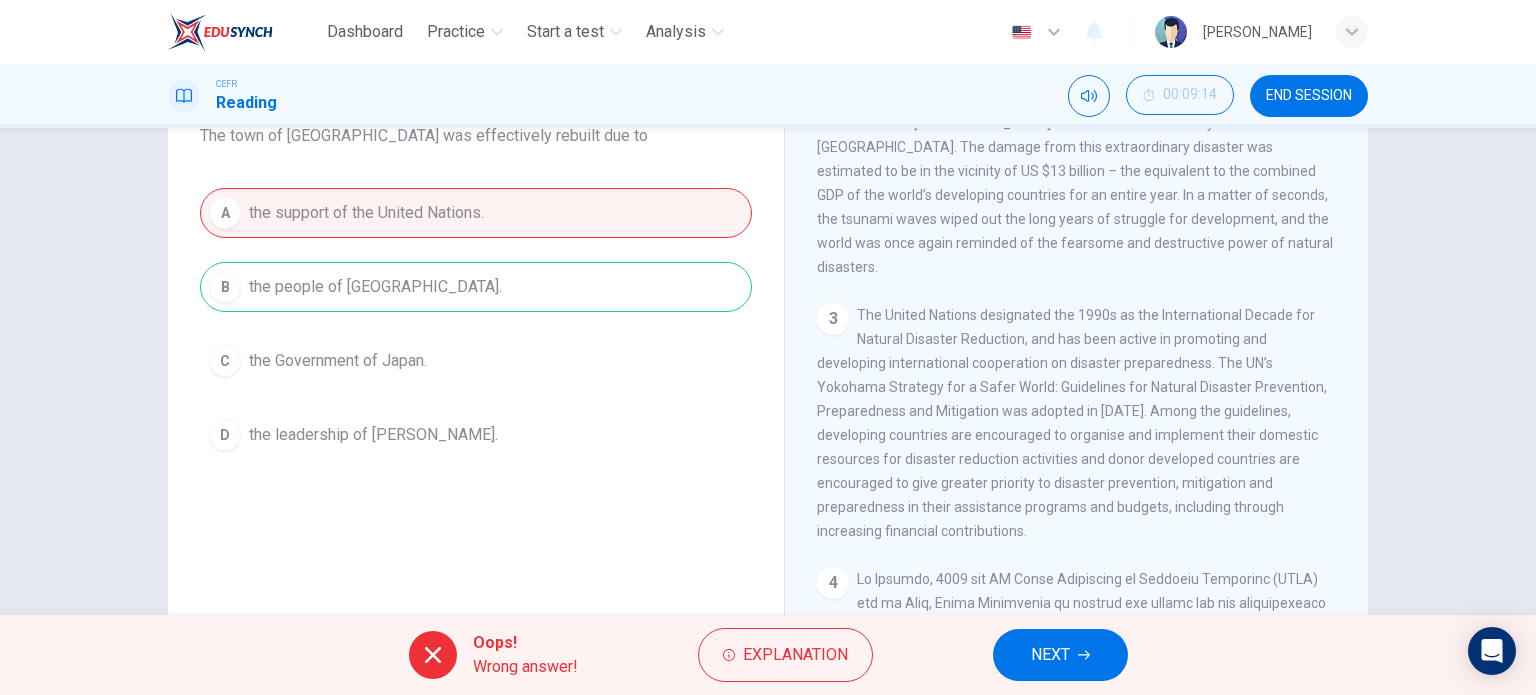 click on "A the support of the United Nations. B the people of [GEOGRAPHIC_DATA] C the Government of Japan. D the leadership of [PERSON_NAME]." at bounding box center (476, 324) 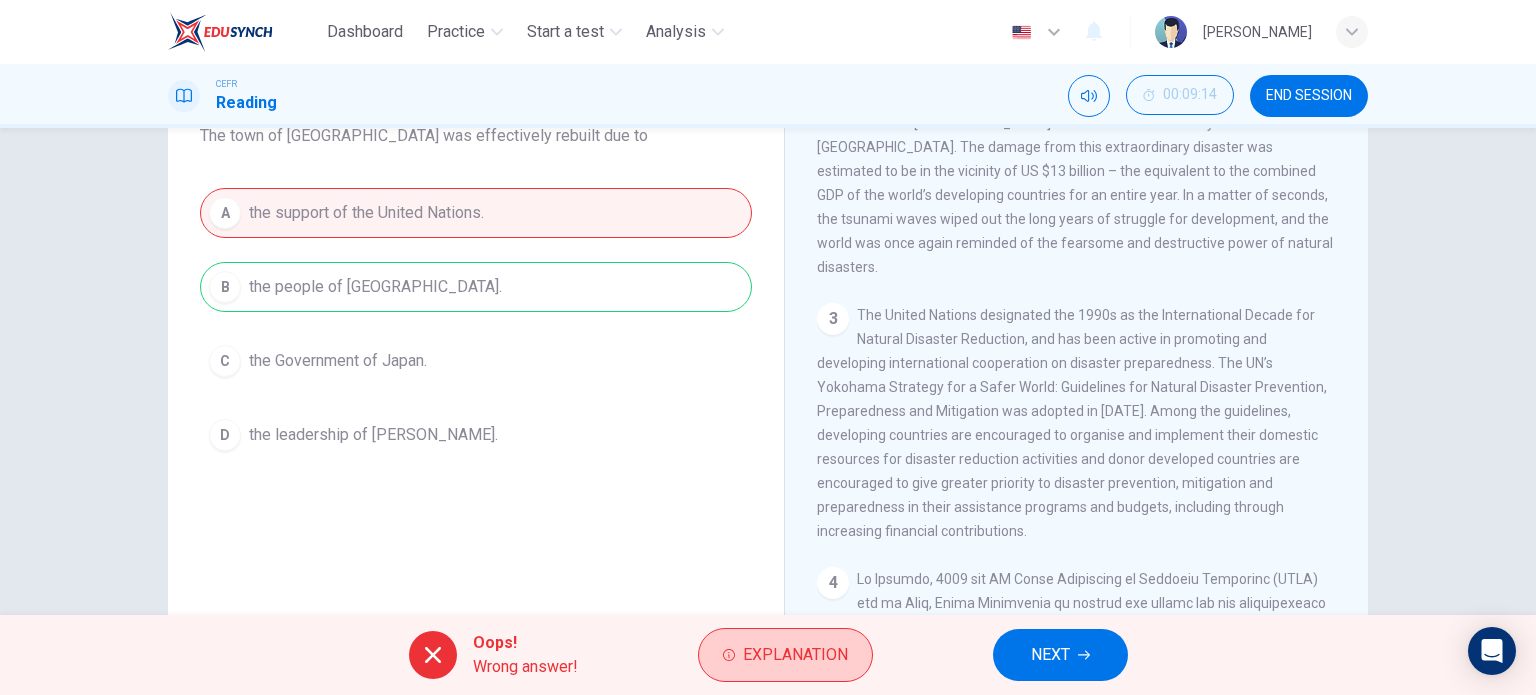 click on "Explanation" at bounding box center [785, 655] 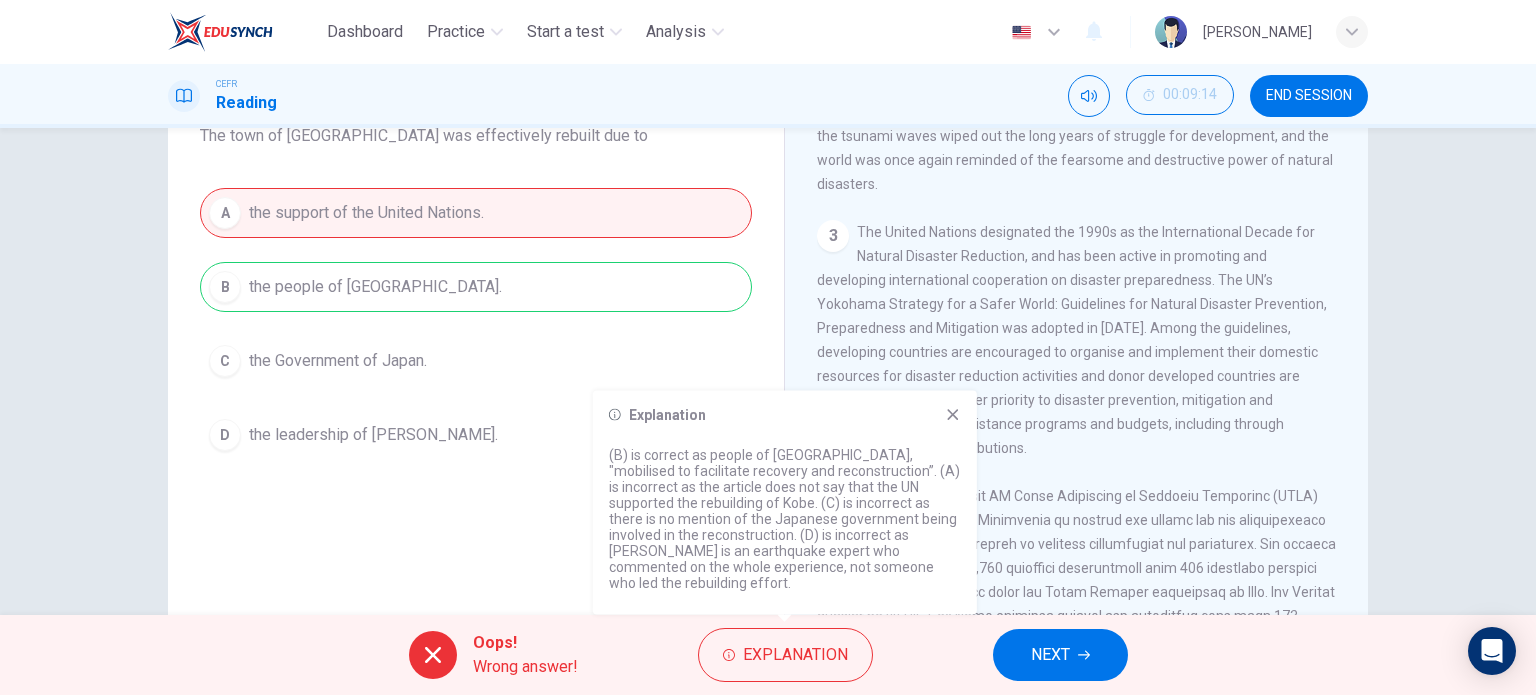 scroll, scrollTop: 818, scrollLeft: 0, axis: vertical 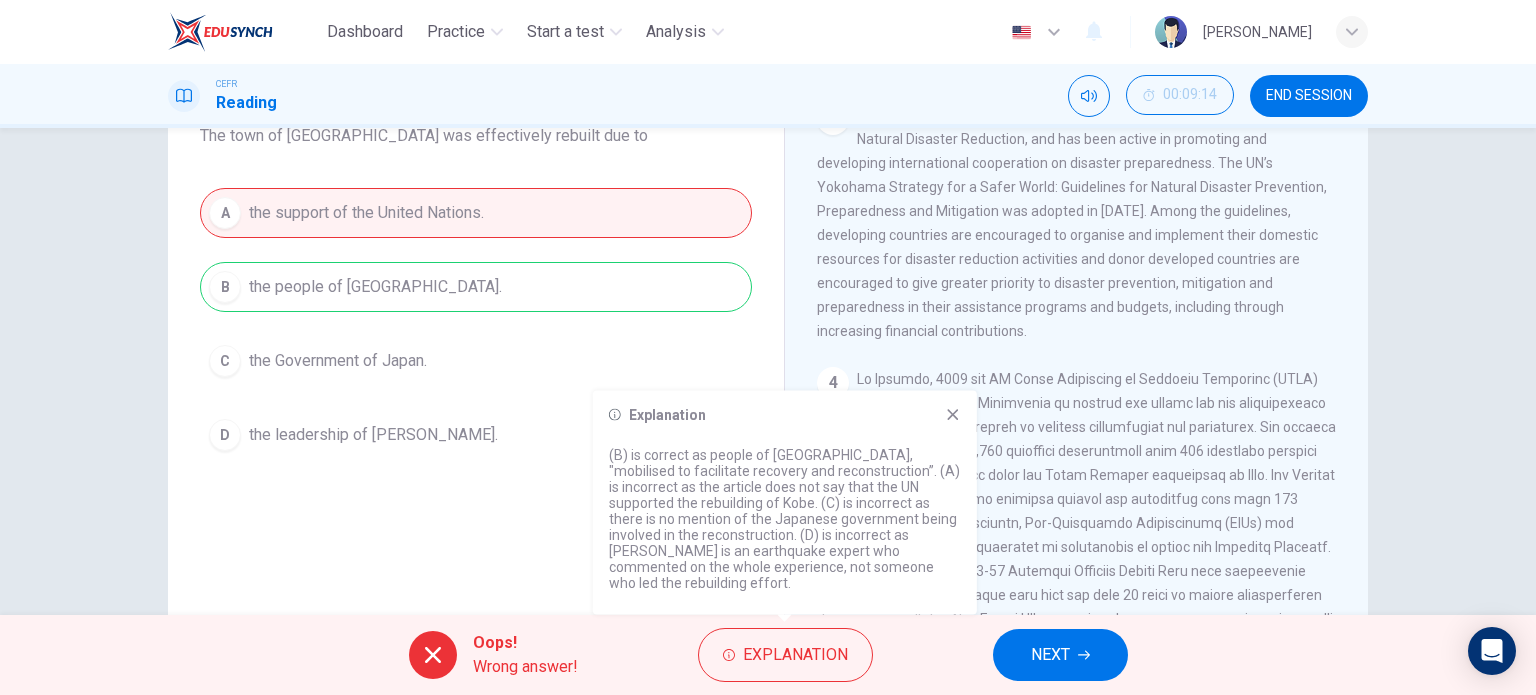click at bounding box center [1076, 571] 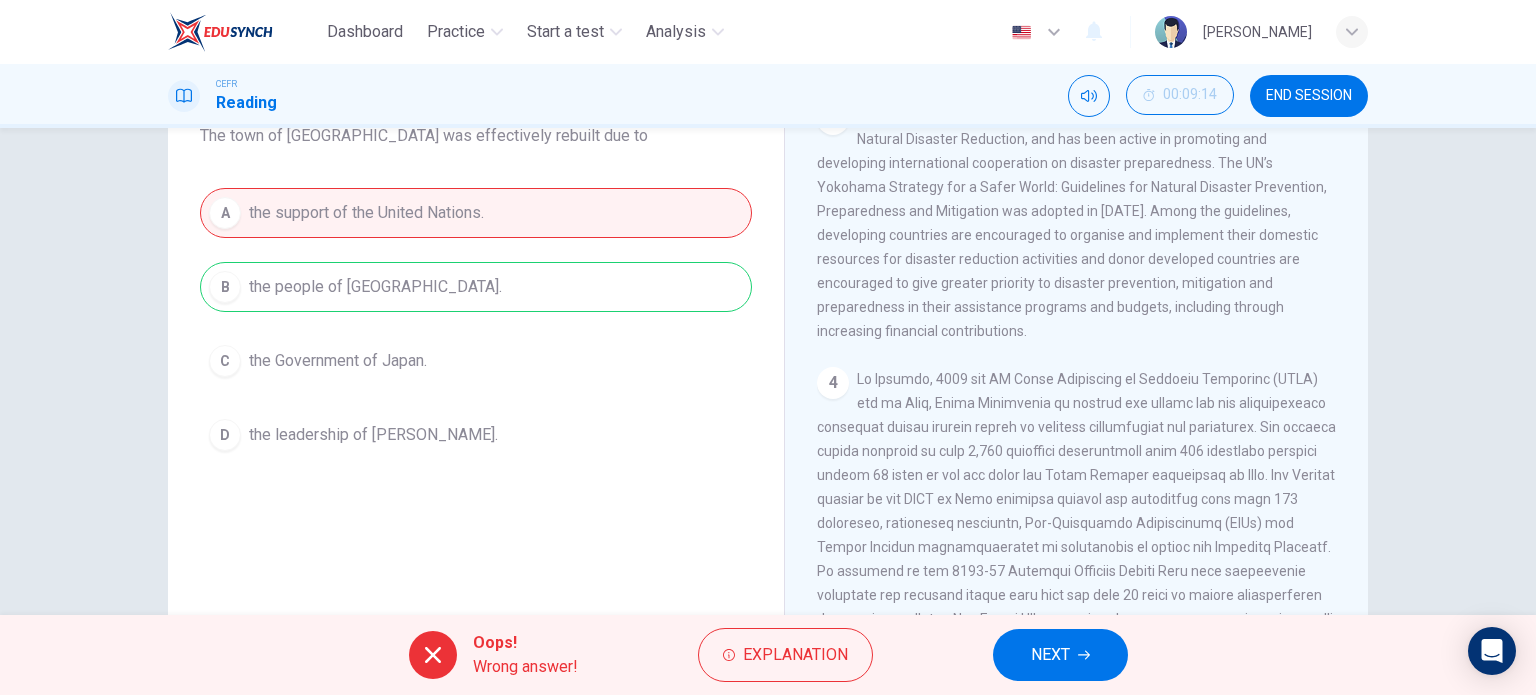 click 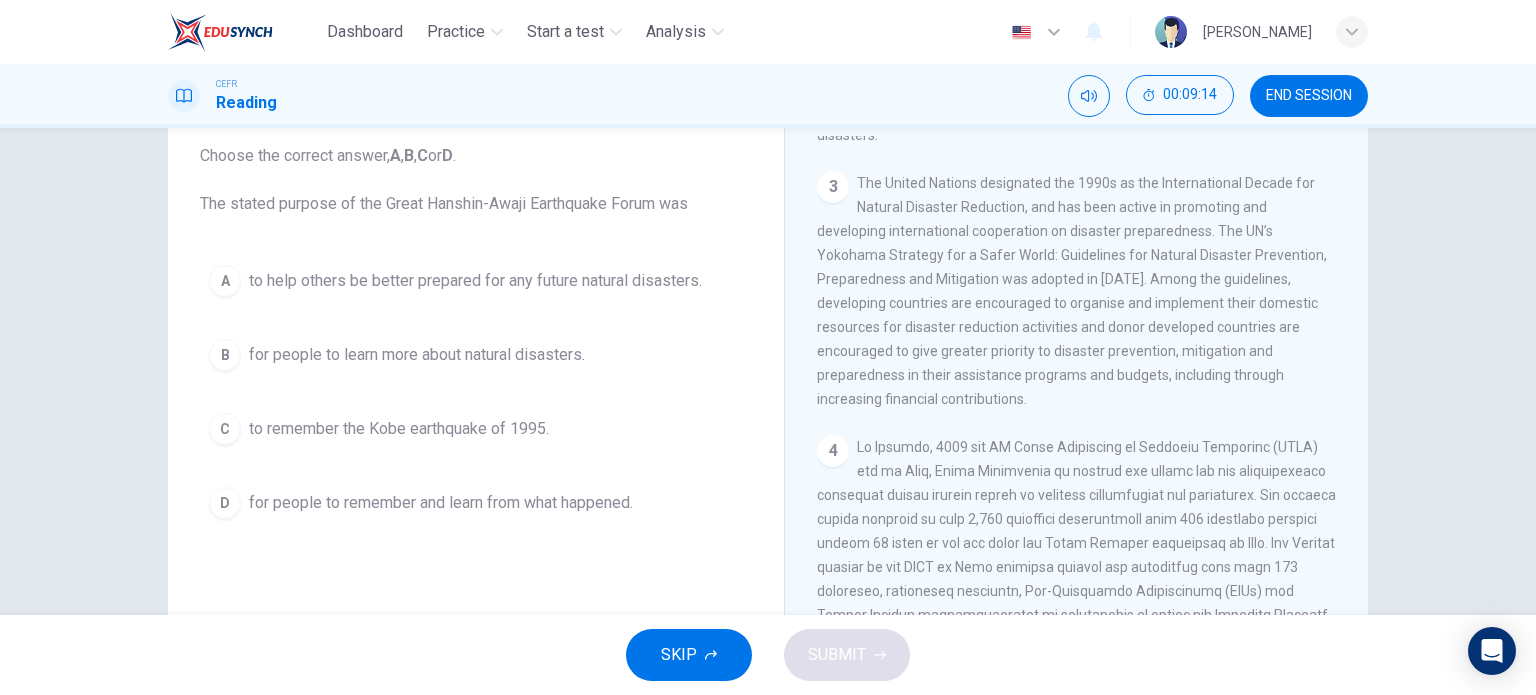 scroll, scrollTop: 88, scrollLeft: 0, axis: vertical 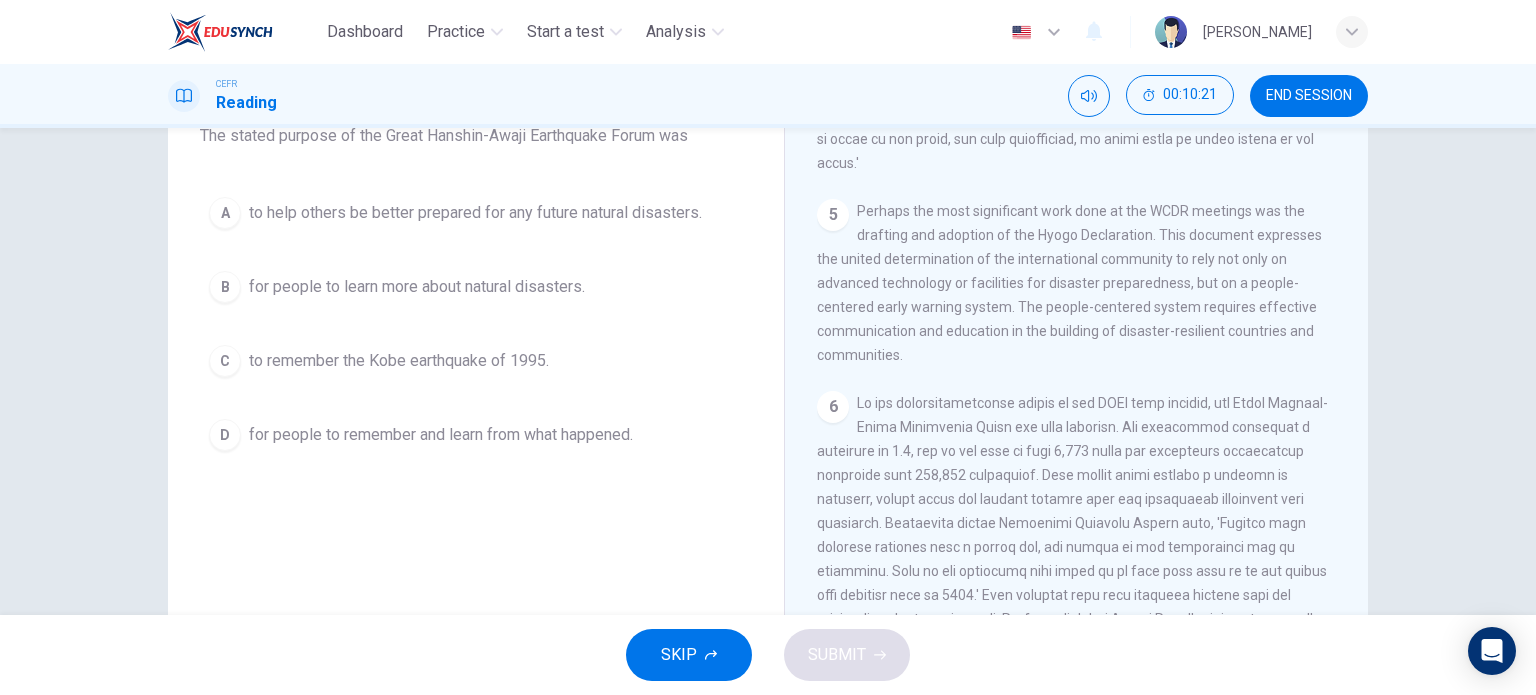 click on "A to help others be better prepared for any future natural disasters." at bounding box center [476, 213] 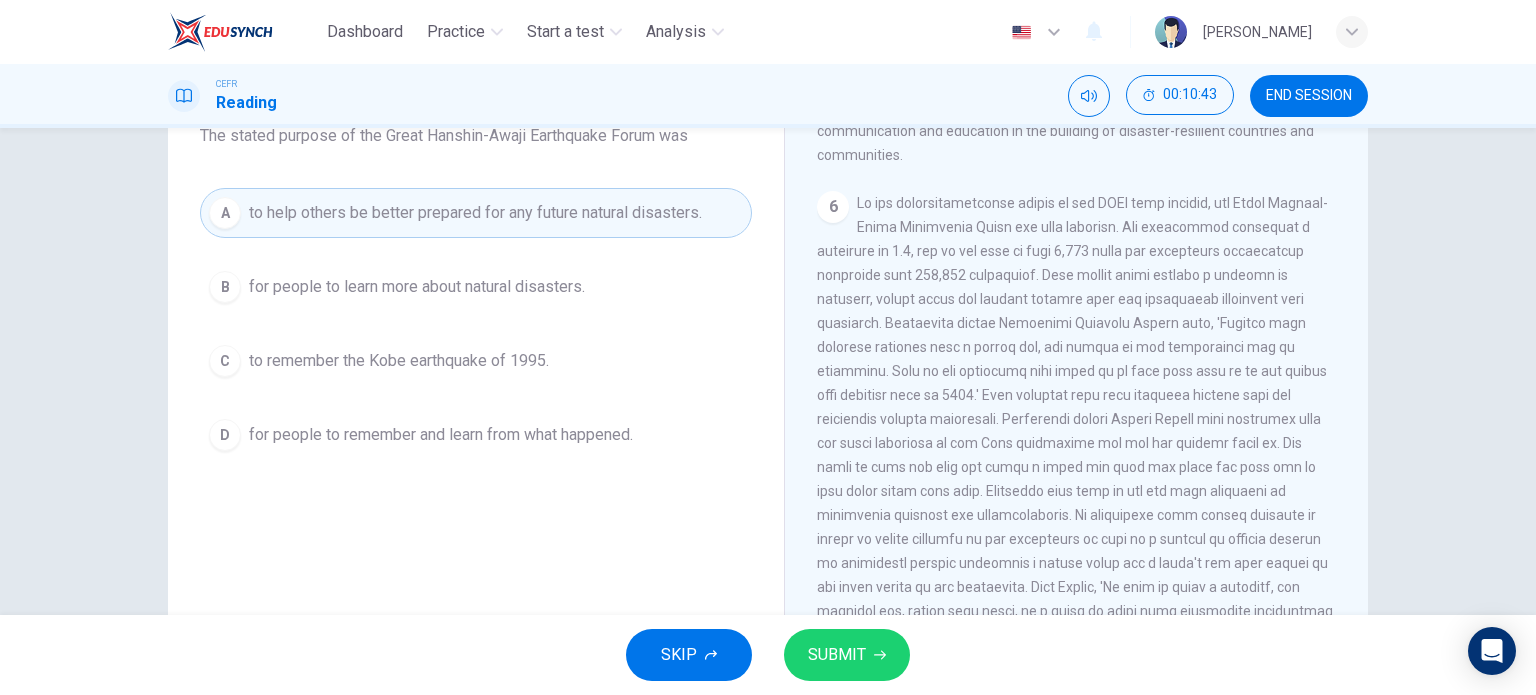scroll, scrollTop: 1518, scrollLeft: 0, axis: vertical 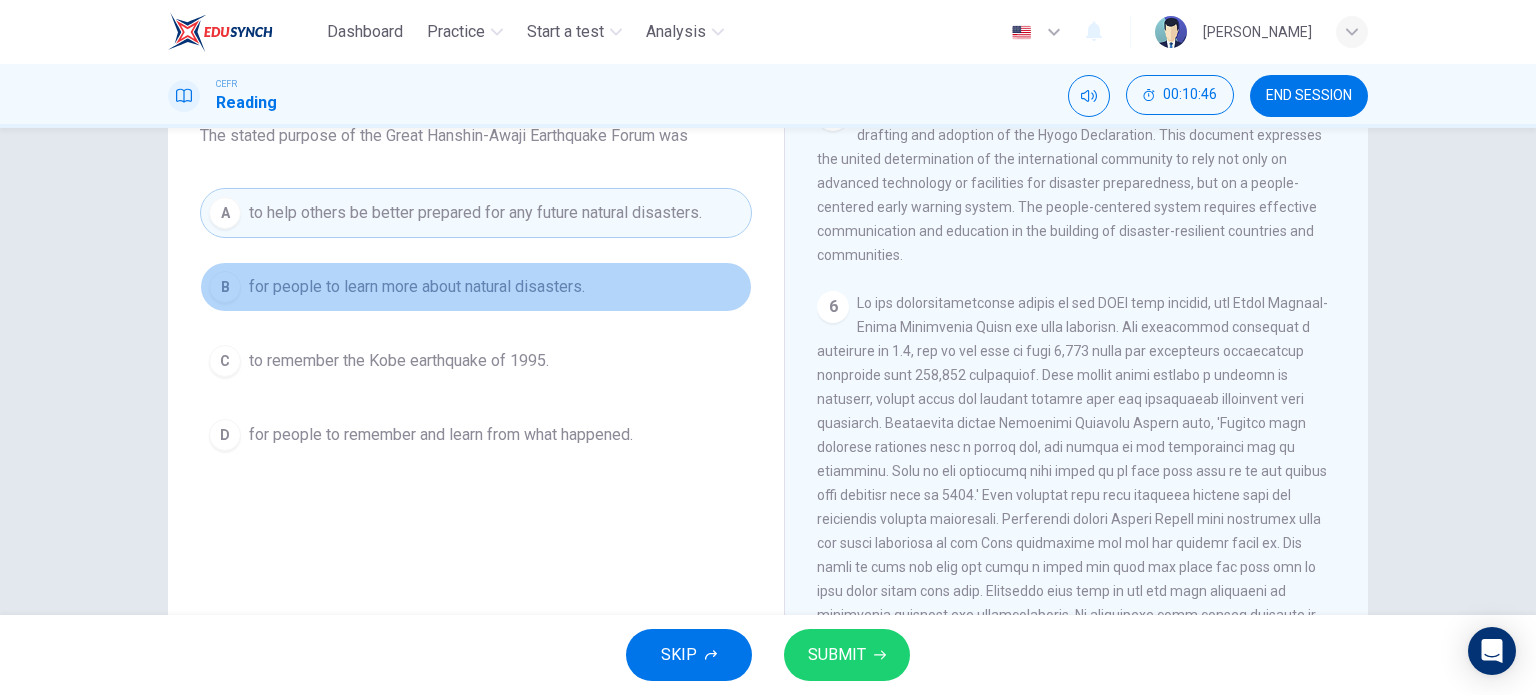 click on "for people to learn more about natural disasters." at bounding box center (417, 287) 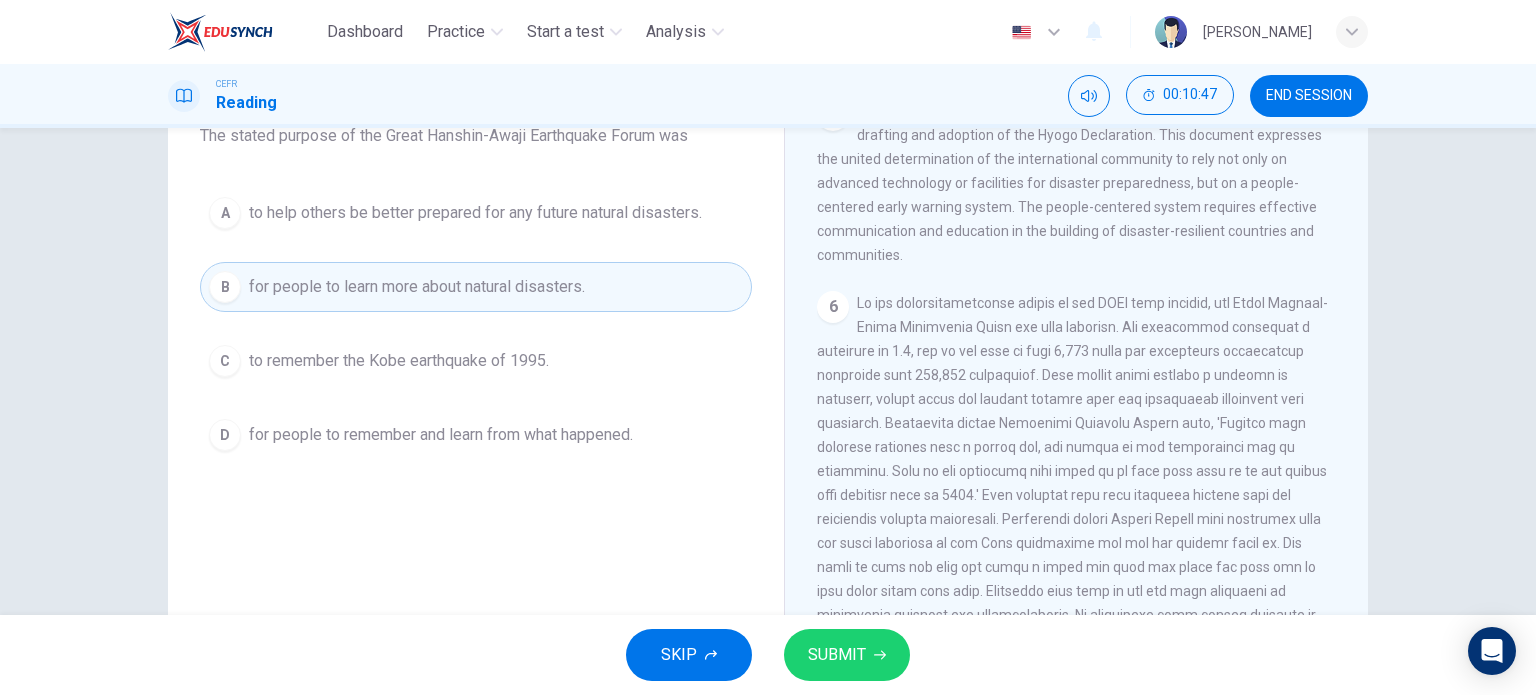click on "to remember the Kobe earthquake of 1995." at bounding box center (399, 361) 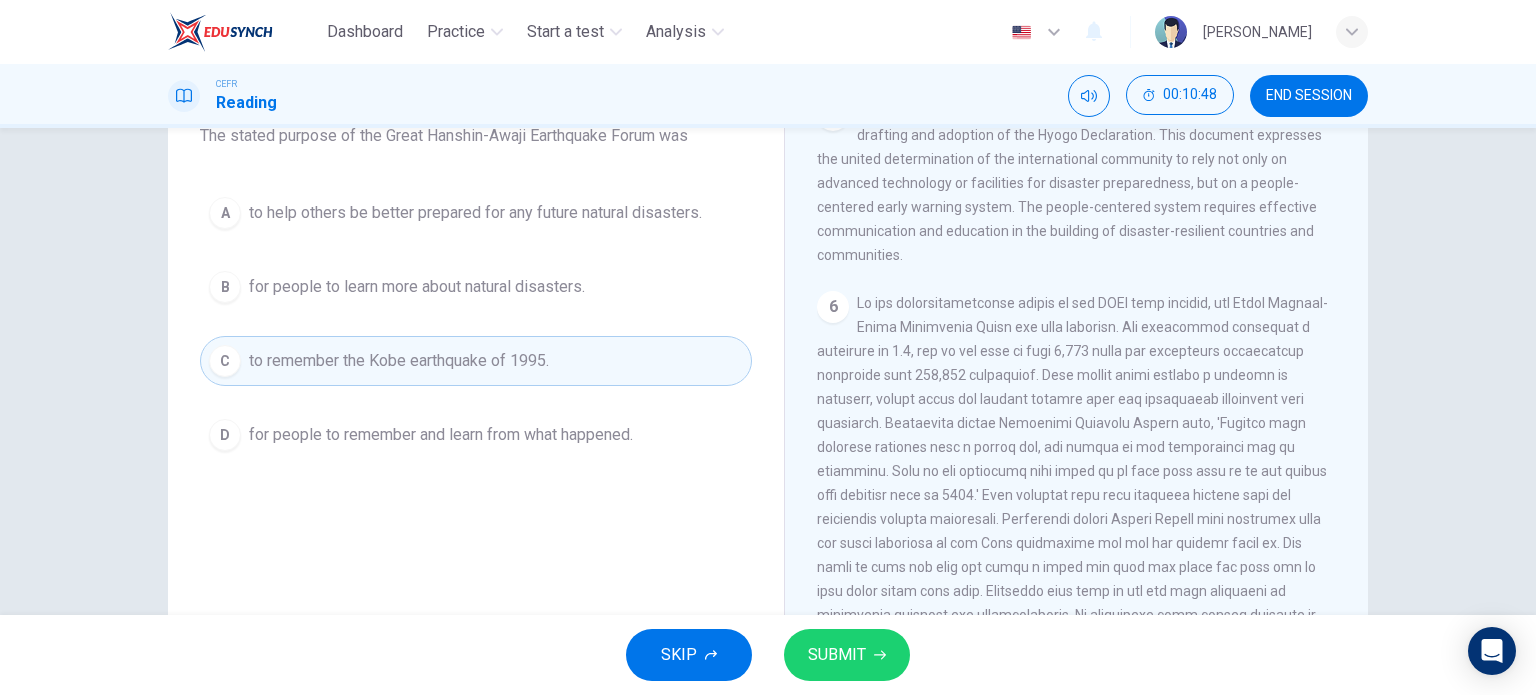 click on "D for people to remember and learn from what happened." at bounding box center [476, 435] 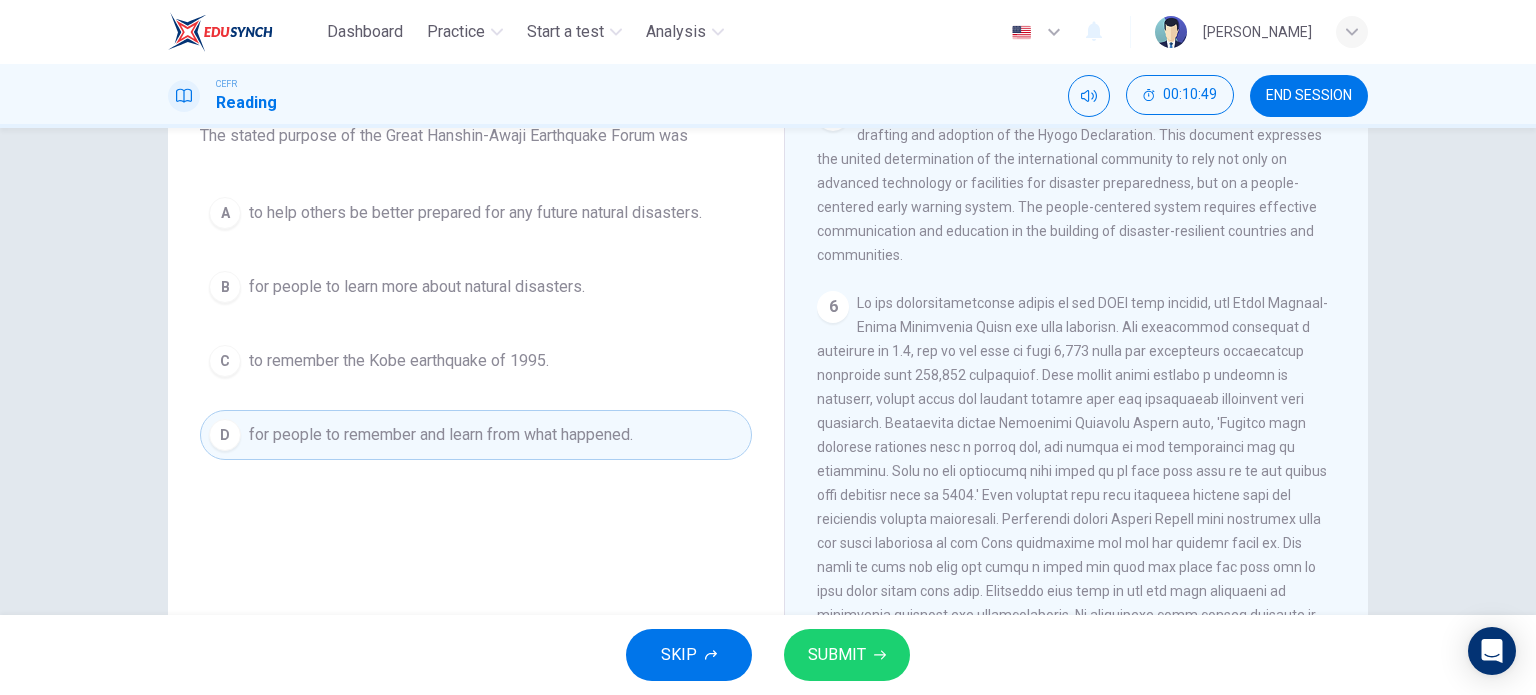 click on "SUBMIT" at bounding box center (837, 655) 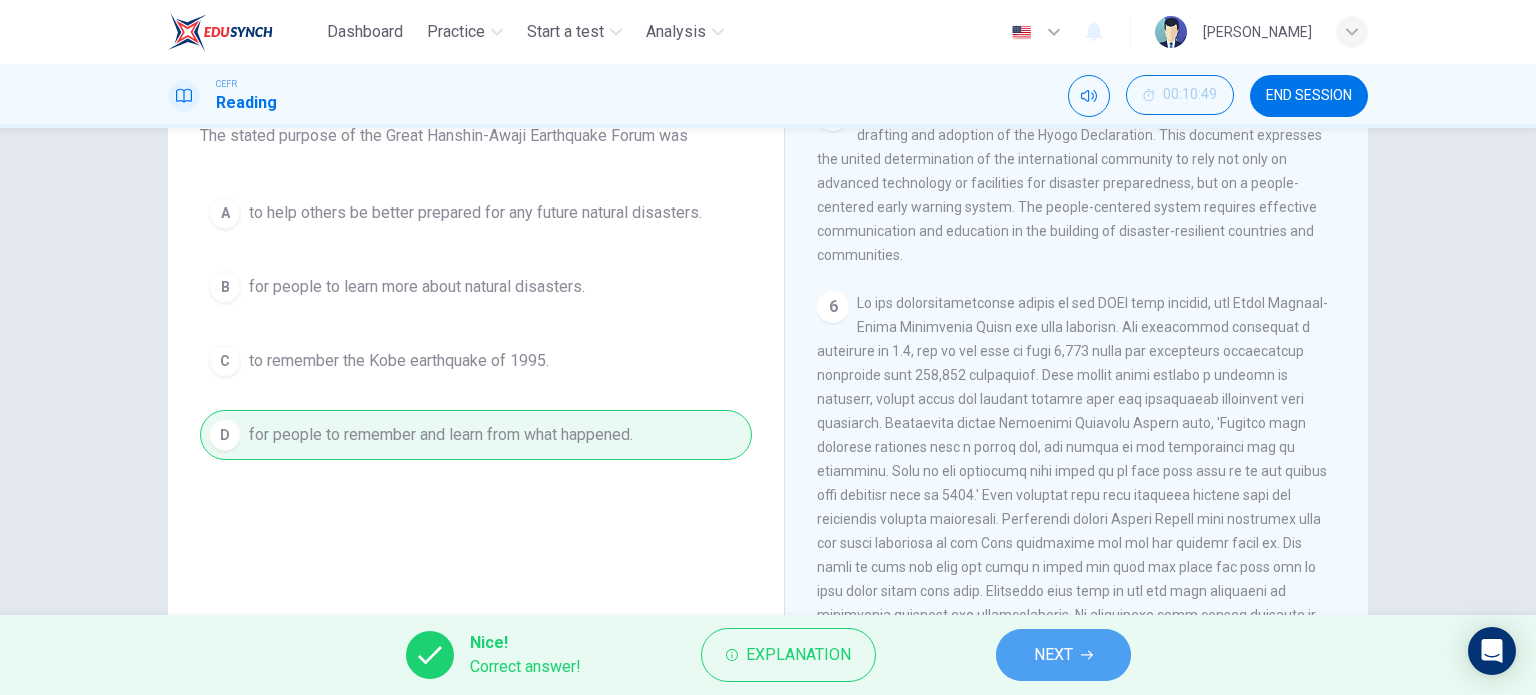click on "NEXT" at bounding box center [1053, 655] 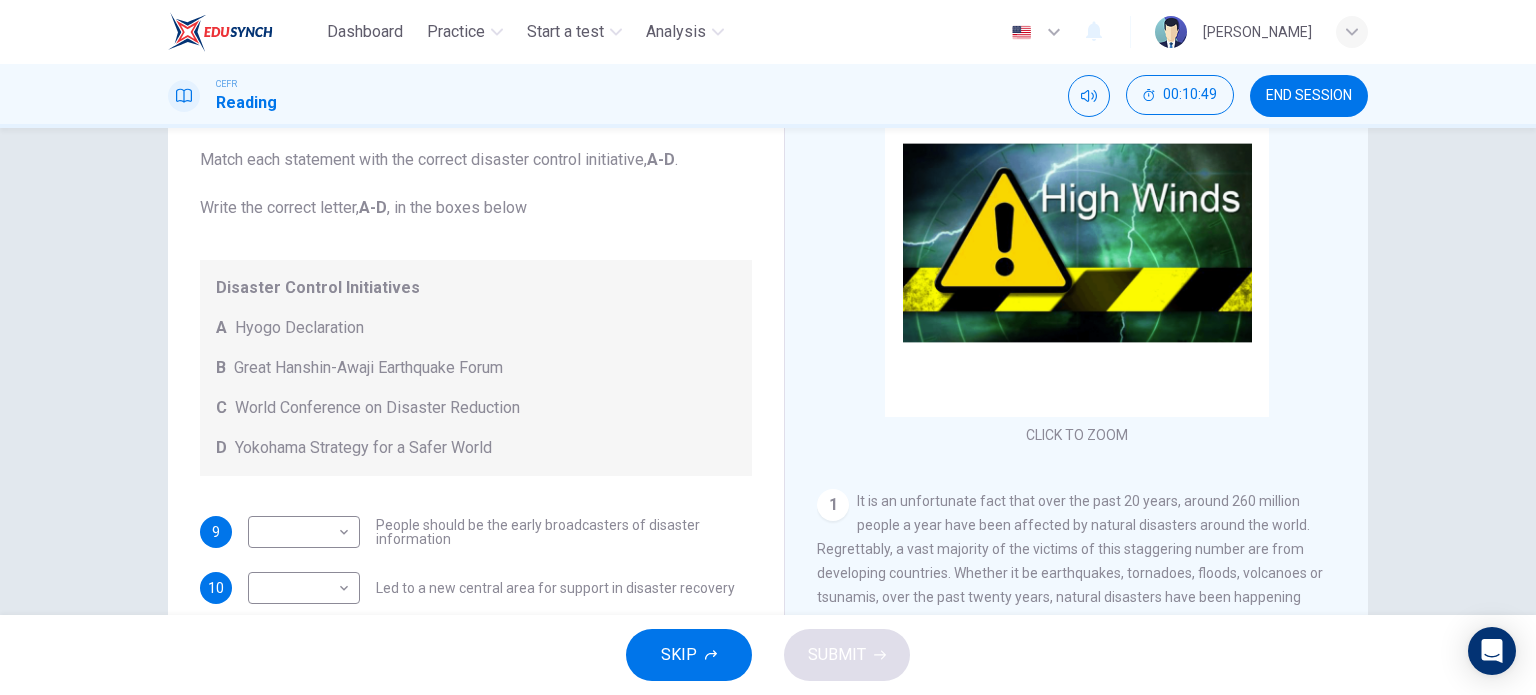 scroll, scrollTop: 88, scrollLeft: 0, axis: vertical 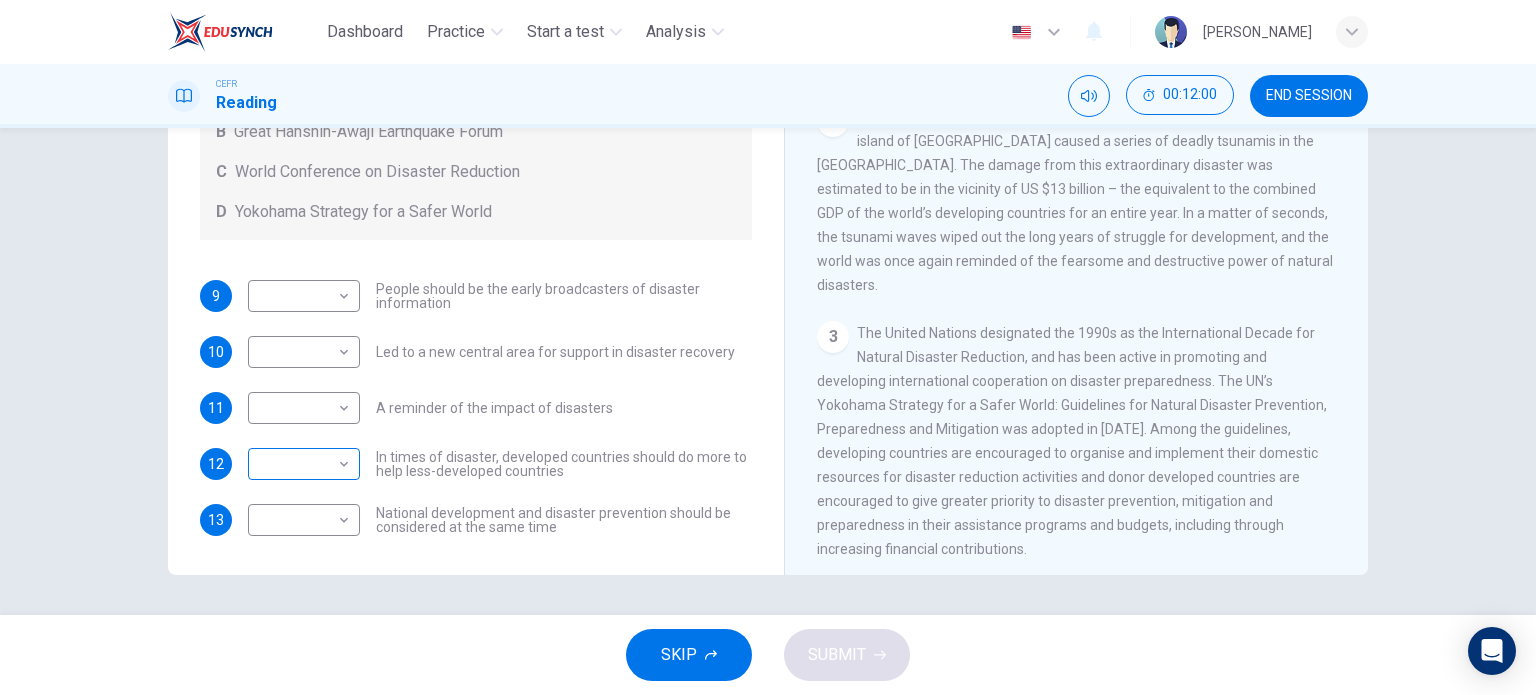 click on "Dashboard Practice Start a test Analysis English en ​ [PERSON_NAME] CEFR Reading 00:12:00 END SESSION Questions 9 - 13 Look at the following statements and the list of disaster control initiatives below.
Match each statement with the correct disaster control initiative,  A-D .
Write the correct letter,  A-D , in the boxes below Disaster Control Initiatives A Hyogo Declaration B Great Hanshin-Awaji Earthquake Forum C World Conference on Disaster Reduction D Yokohama Strategy for a Safer World 9 ​ ​ People should be the early broadcasters of disaster information 10 ​ ​ Led to a new central area for support in disaster recovery 11 ​ ​ A reminder of the impact of disasters 12 ​ ​ In times of disaster, developed countries should do more to help less-developed countries 13 ​ ​ National development and disaster prevention should be considered at the same time Preparing for the Threat CLICK TO ZOOM Click to Zoom 1 2 3 4 5 6 SKIP SUBMIT
Dashboard Practice Analysis" at bounding box center (768, 347) 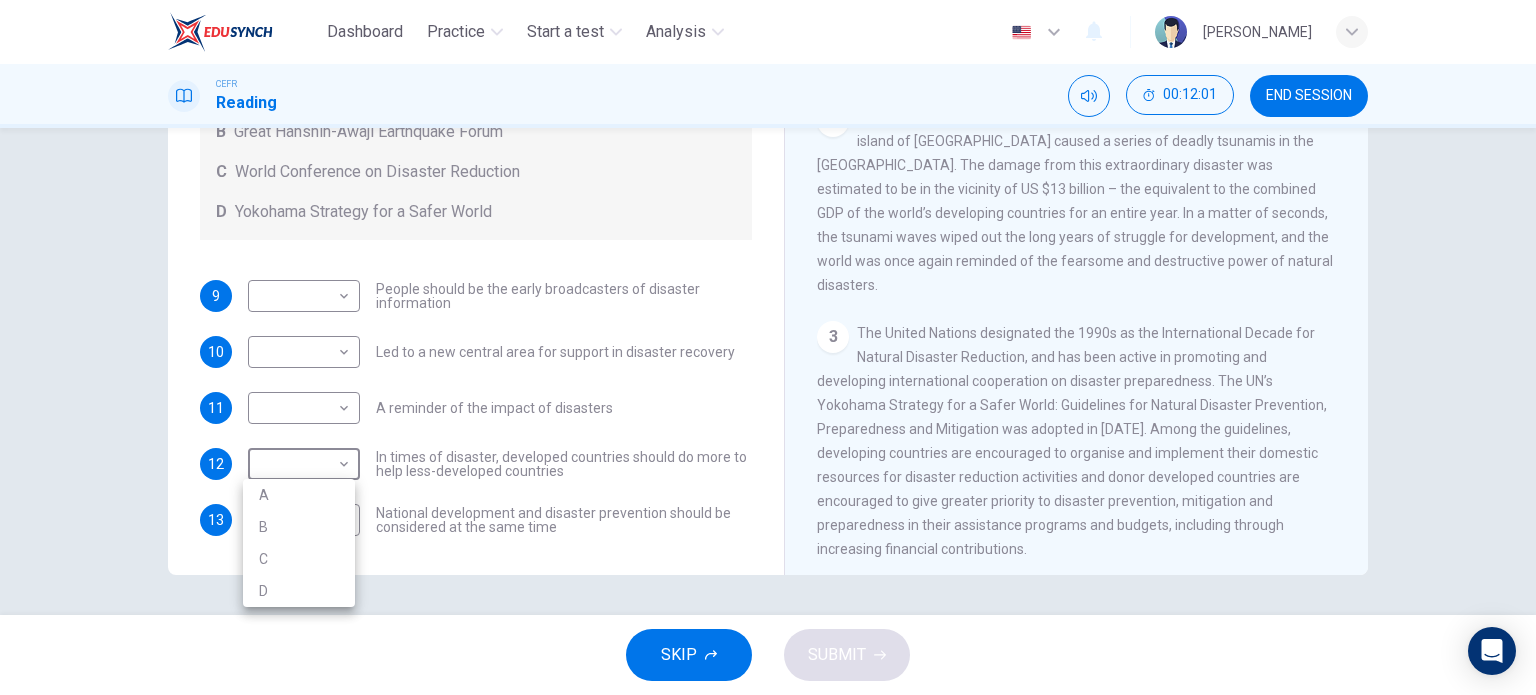 click on "D" at bounding box center [299, 591] 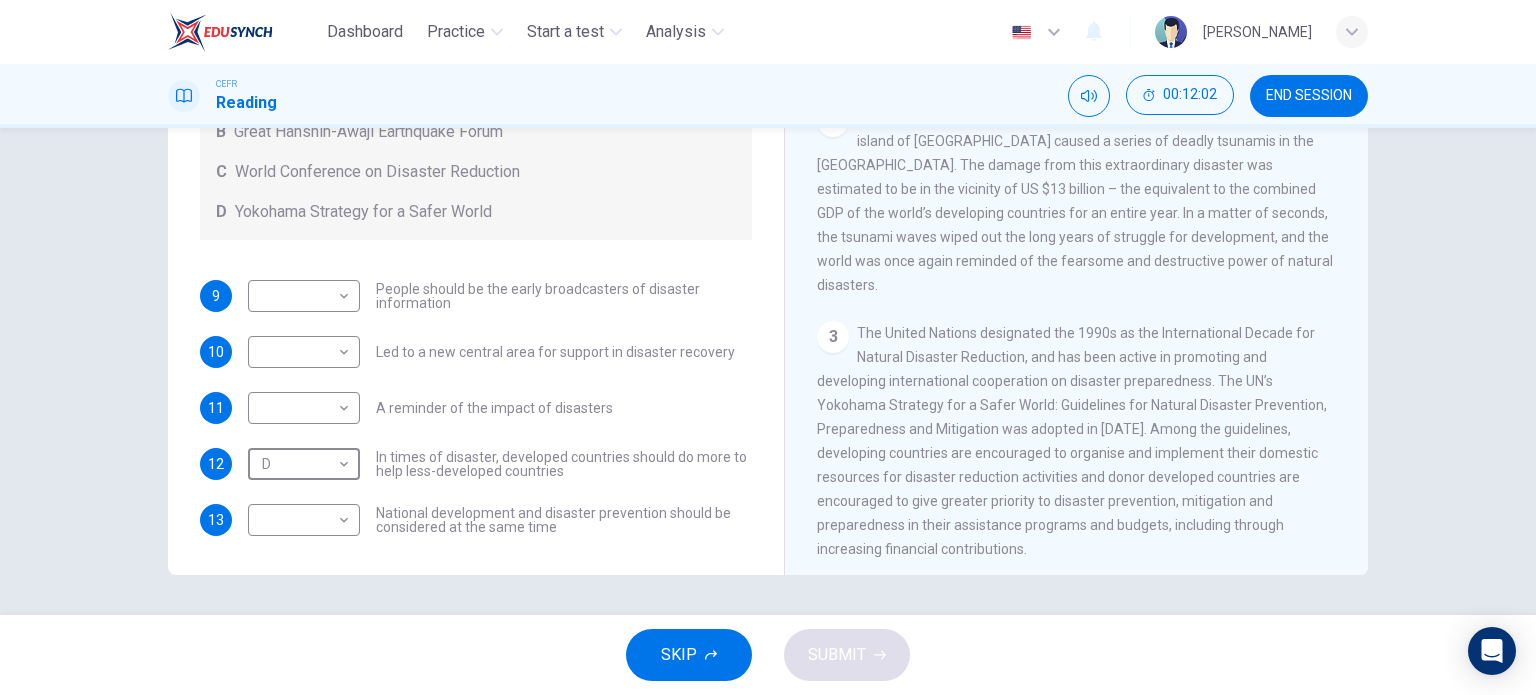 scroll, scrollTop: 0, scrollLeft: 0, axis: both 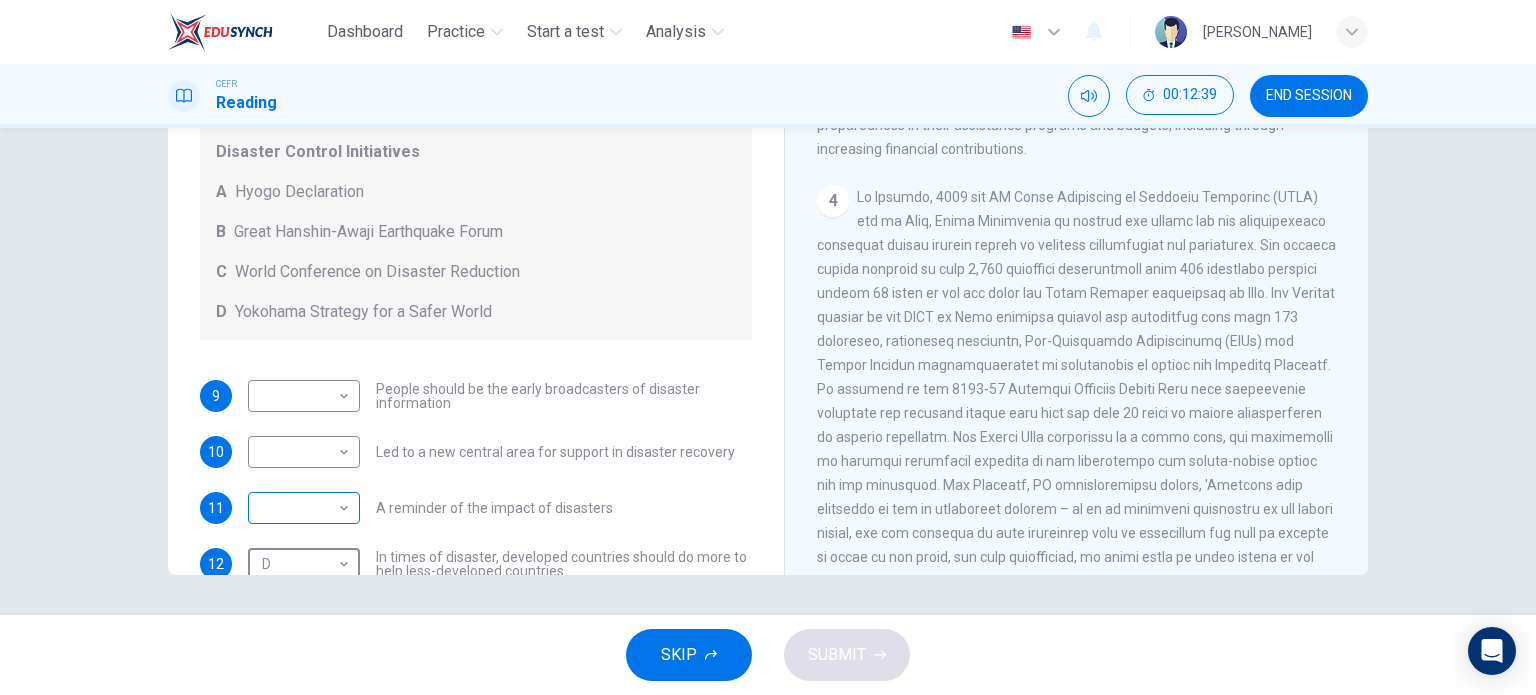 click on "Dashboard Practice Start a test Analysis English en ​ [PERSON_NAME] CEFR Reading 00:12:39 END SESSION Questions 9 - 13 Look at the following statements and the list of disaster control initiatives below.
Match each statement with the correct disaster control initiative,  A-D .
Write the correct letter,  A-D , in the boxes below Disaster Control Initiatives A Hyogo Declaration B Great Hanshin-Awaji Earthquake Forum C World Conference on Disaster Reduction D Yokohama Strategy for a Safer World 9 ​ ​ People should be the early broadcasters of disaster information 10 ​ ​ Led to a new central area for support in disaster recovery 11 ​ ​ A reminder of the impact of disasters 12 D D ​ In times of disaster, developed countries should do more to help less-developed countries 13 ​ ​ National development and disaster prevention should be considered at the same time Preparing for the Threat CLICK TO ZOOM Click to Zoom 1 2 3 4 5 6 SKIP SUBMIT
Dashboard Practice Analysis" at bounding box center (768, 347) 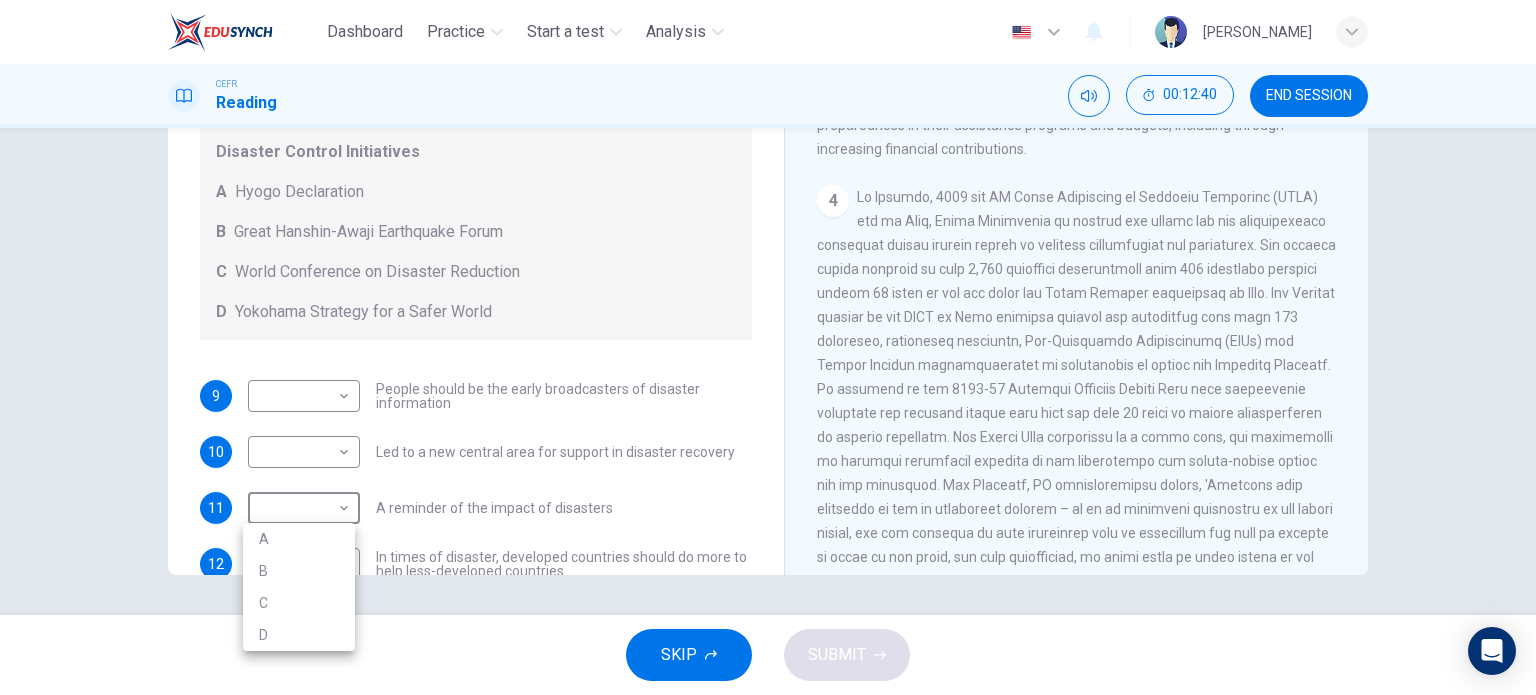 click on "C" at bounding box center [299, 603] 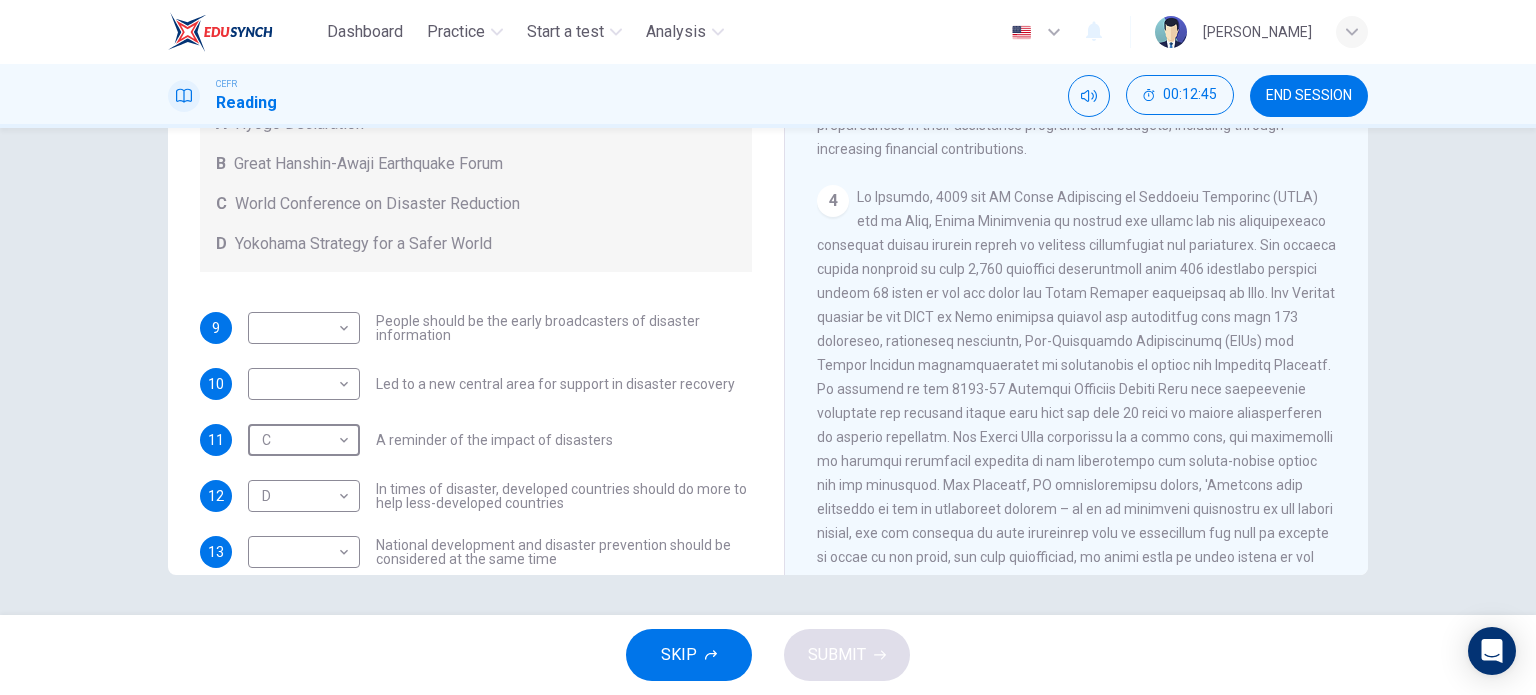 scroll, scrollTop: 136, scrollLeft: 0, axis: vertical 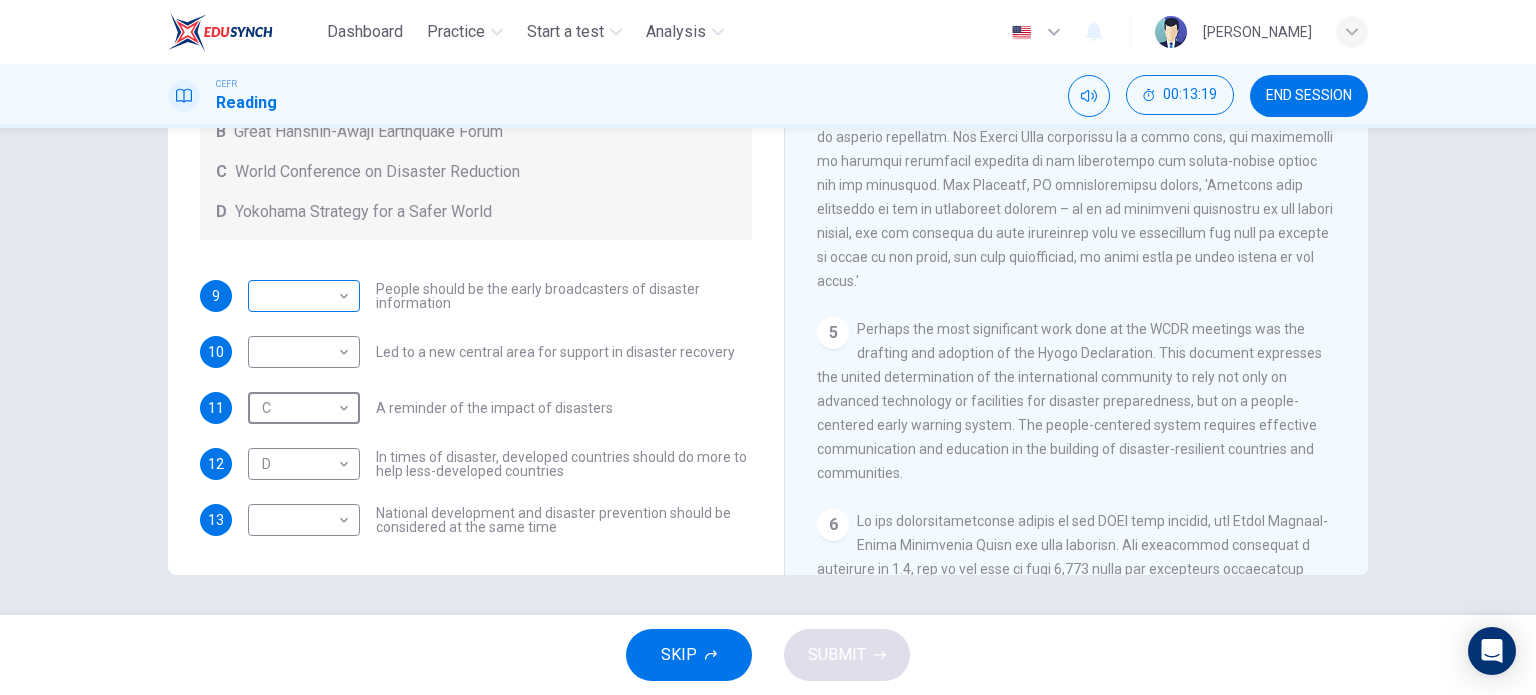 click on "Dashboard Practice Start a test Analysis English en ​ [PERSON_NAME] CEFR Reading 00:13:19 END SESSION Questions 9 - 13 Look at the following statements and the list of disaster control initiatives below.
Match each statement with the correct disaster control initiative,  A-D .
Write the correct letter,  A-D , in the boxes below Disaster Control Initiatives A Hyogo Declaration B Great Hanshin-Awaji Earthquake Forum C World Conference on Disaster Reduction D Yokohama Strategy for a Safer World 9 ​ ​ People should be the early broadcasters of disaster information 10 ​ ​ Led to a new central area for support in disaster recovery 11 C C ​ A reminder of the impact of disasters 12 D D ​ In times of disaster, developed countries should do more to help less-developed countries 13 ​ ​ National development and disaster prevention should be considered at the same time Preparing for the Threat CLICK TO ZOOM Click to Zoom 1 2 3 4 5 6 SKIP SUBMIT
Dashboard Practice Analysis" at bounding box center (768, 347) 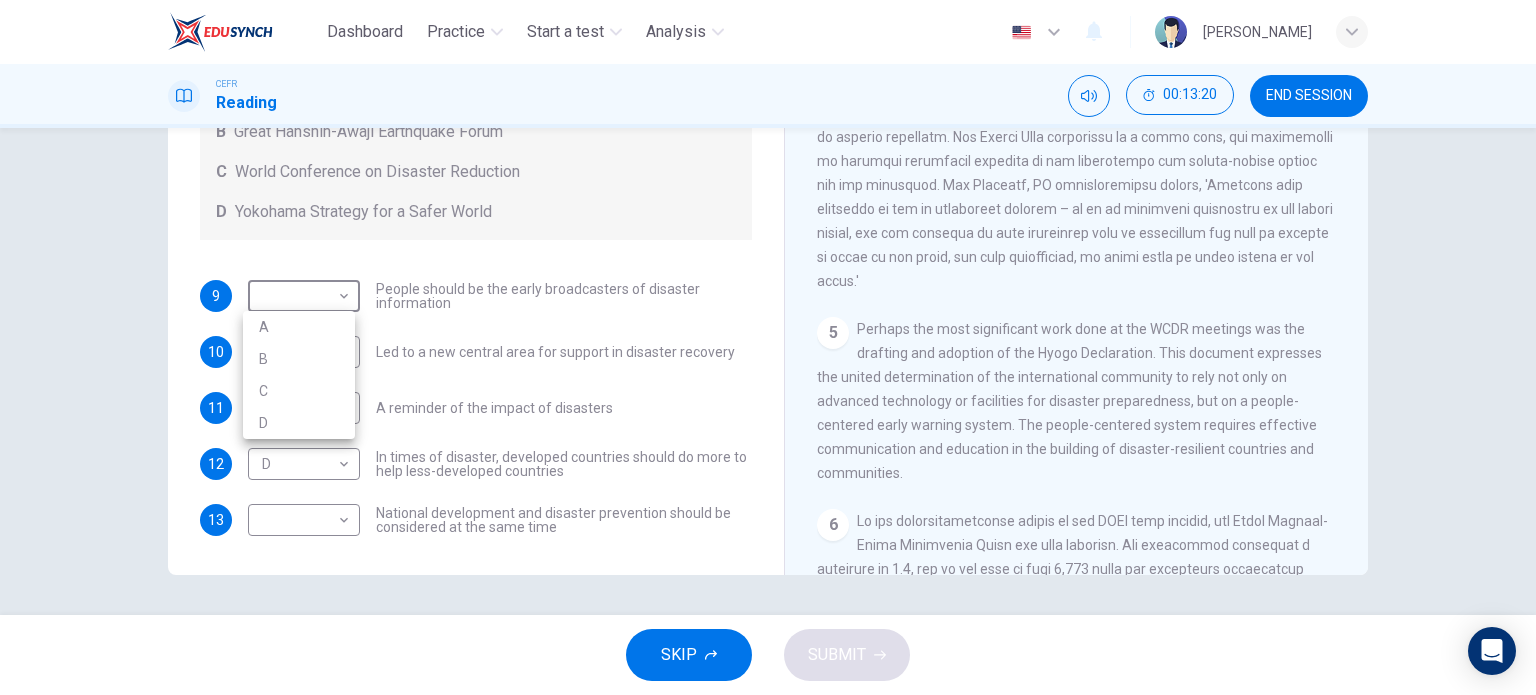 click on "A" at bounding box center (299, 327) 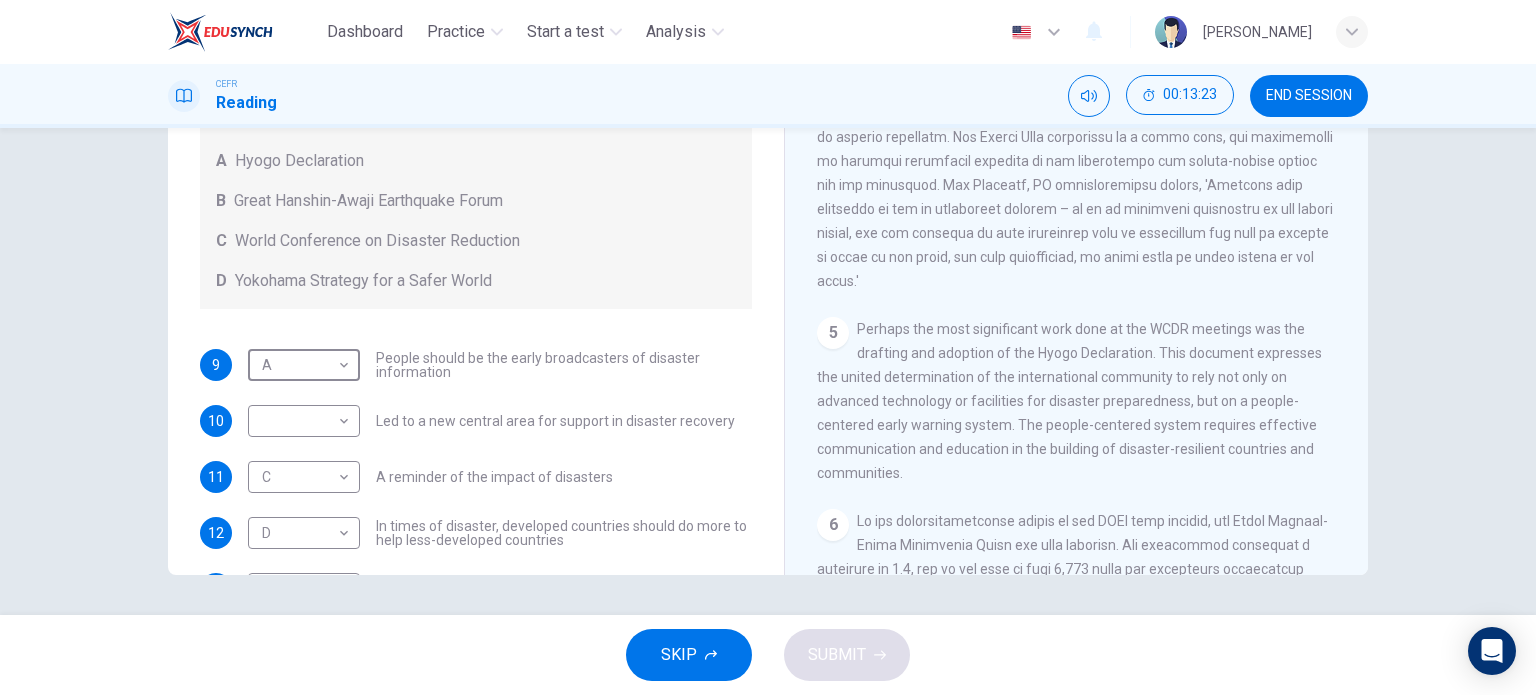 scroll, scrollTop: 36, scrollLeft: 0, axis: vertical 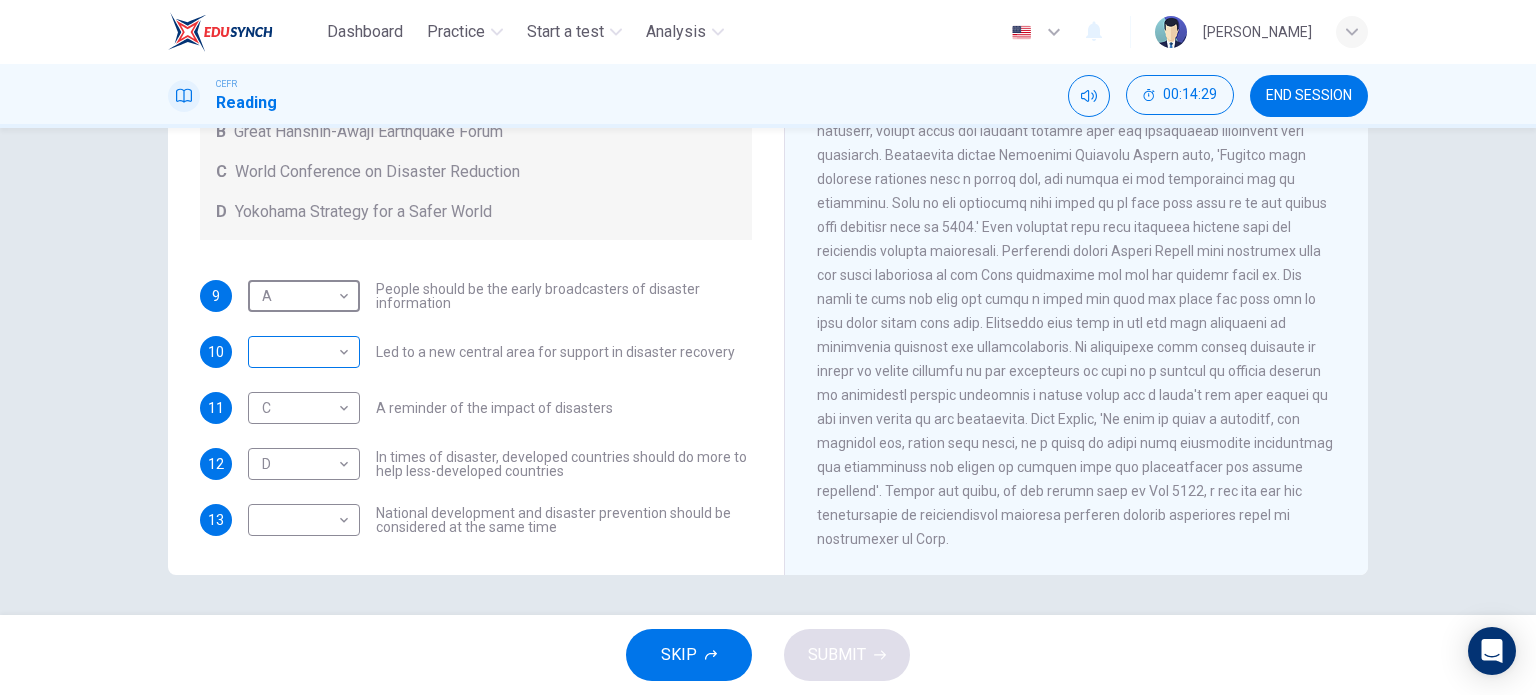 click on "Dashboard Practice Start a test Analysis English en ​ [PERSON_NAME] CEFR Reading 00:14:29 END SESSION Questions 9 - 13 Look at the following statements and the list of disaster control initiatives below.
Match each statement with the correct disaster control initiative,  A-D .
Write the correct letter,  A-D , in the boxes below Disaster Control Initiatives A Hyogo Declaration B Great Hanshin-Awaji Earthquake Forum C World Conference on Disaster Reduction D Yokohama Strategy for a Safer World 9 A A ​ People should be the early broadcasters of disaster information 10 ​ ​ Led to a new central area for support in disaster recovery 11 C C ​ A reminder of the impact of disasters 12 D D ​ In times of disaster, developed countries should do more to help less-developed countries 13 ​ ​ National development and disaster prevention should be considered at the same time Preparing for the Threat CLICK TO ZOOM Click to Zoom 1 2 3 4 5 6 SKIP SUBMIT
Dashboard Practice Analysis" at bounding box center [768, 347] 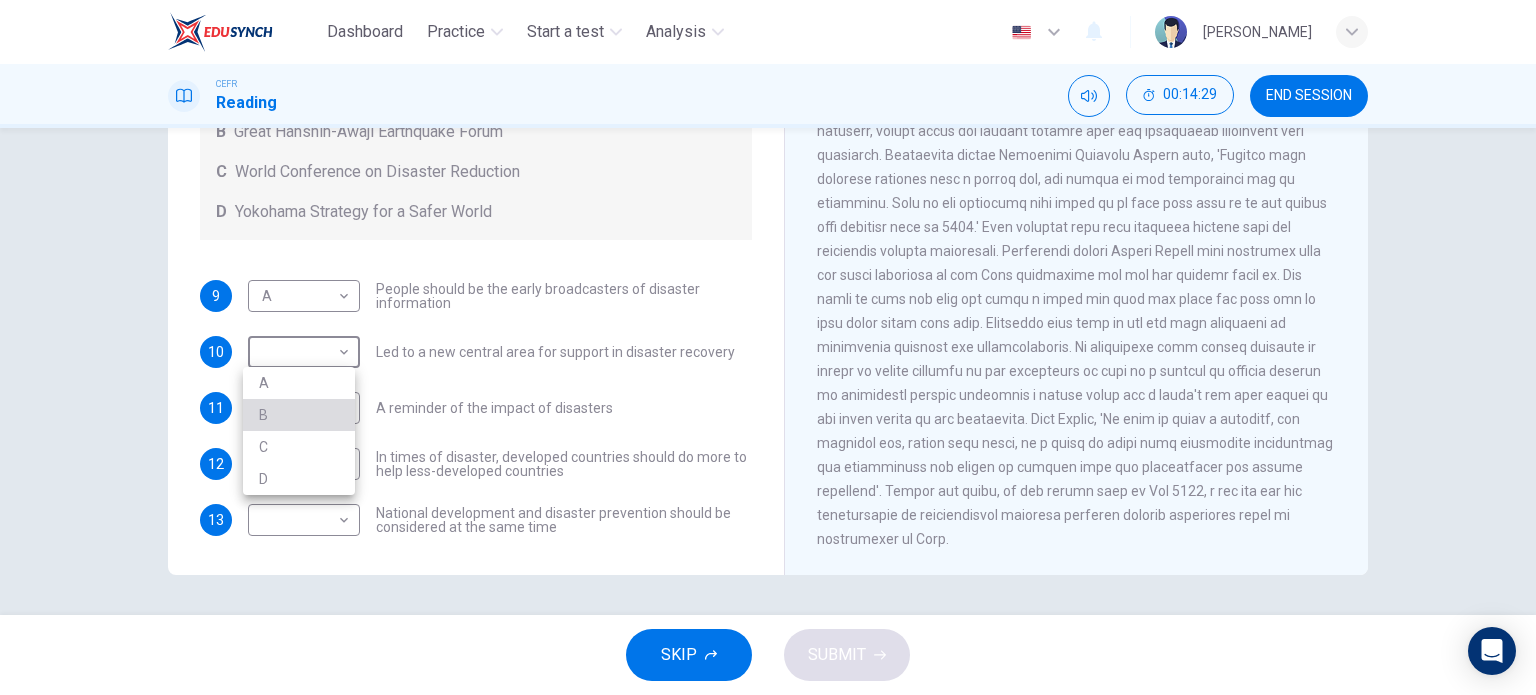 click on "B" at bounding box center (299, 415) 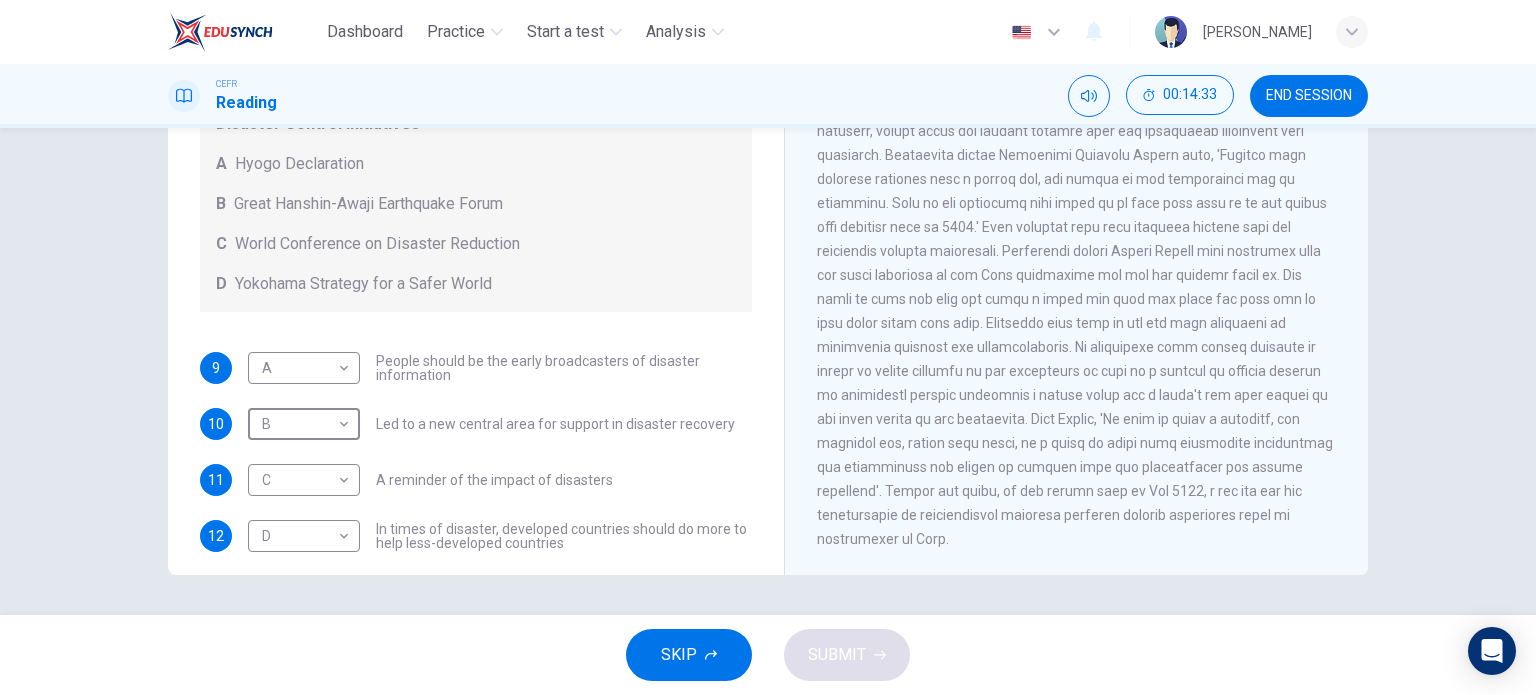 scroll, scrollTop: 136, scrollLeft: 0, axis: vertical 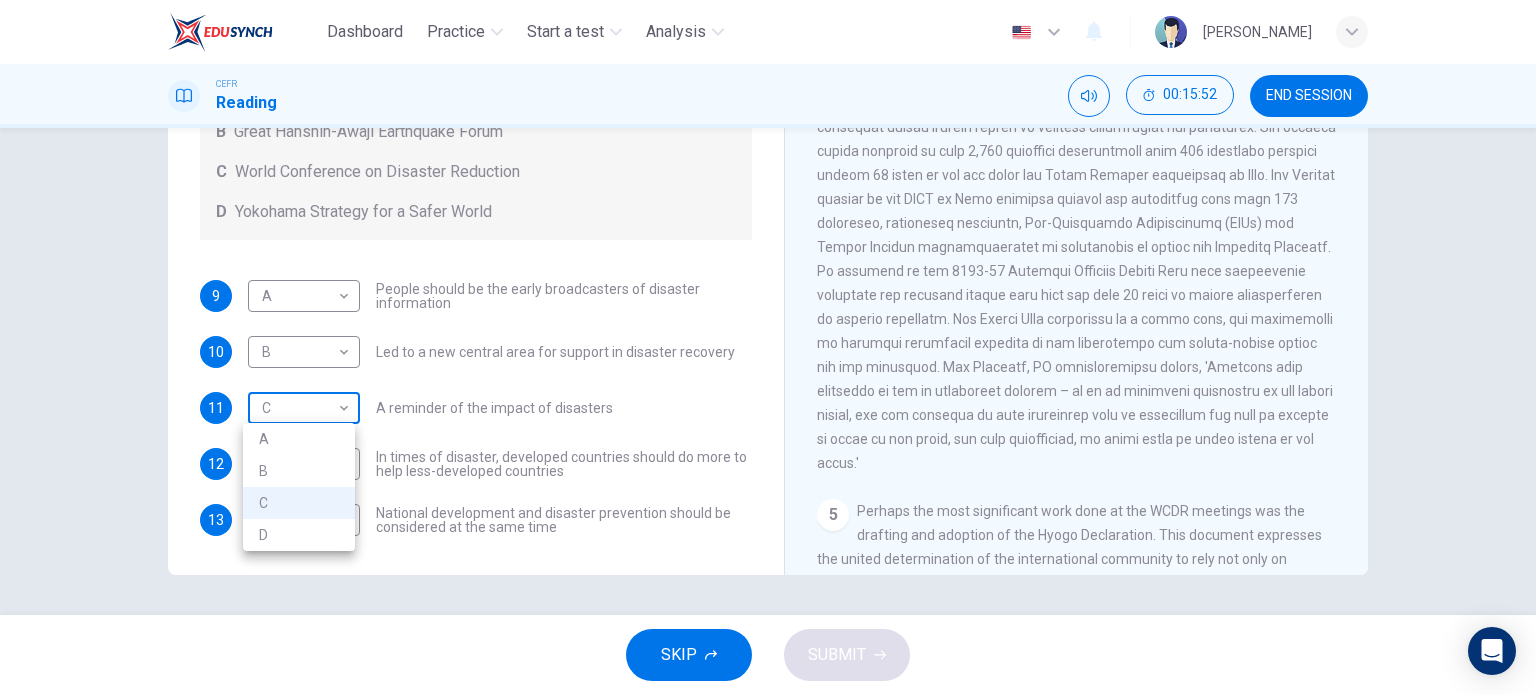 click on "Dashboard Practice Start a test Analysis English en ​ [PERSON_NAME] CEFR Reading 00:15:52 END SESSION Questions 9 - 13 Look at the following statements and the list of disaster control initiatives below.
Match each statement with the correct disaster control initiative,  A-D .
Write the correct letter,  A-D , in the boxes below Disaster Control Initiatives A Hyogo Declaration B Great Hanshin-Awaji Earthquake Forum C World Conference on Disaster Reduction D Yokohama Strategy for a Safer World 9 A A ​ People should be the early broadcasters of disaster information 10 B B ​ Led to a new central area for support in disaster recovery 11 C C ​ A reminder of the impact of disasters 12 D D ​ In times of disaster, developed countries should do more to help less-developed countries 13 ​ ​ National development and disaster prevention should be considered at the same time Preparing for the Threat CLICK TO ZOOM Click to Zoom 1 2 3 4 5 6 SKIP SUBMIT
Dashboard Practice Analysis A" at bounding box center [768, 347] 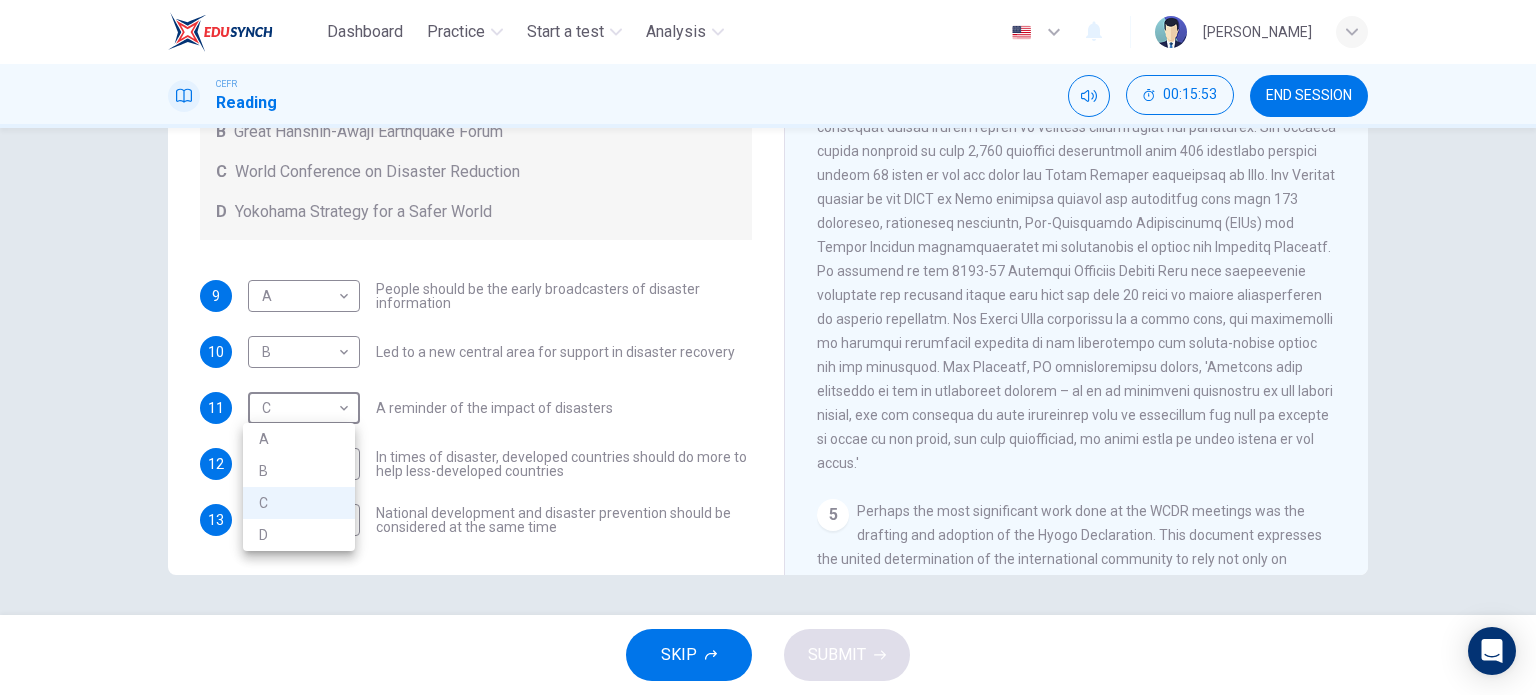 click on "B" at bounding box center (299, 471) 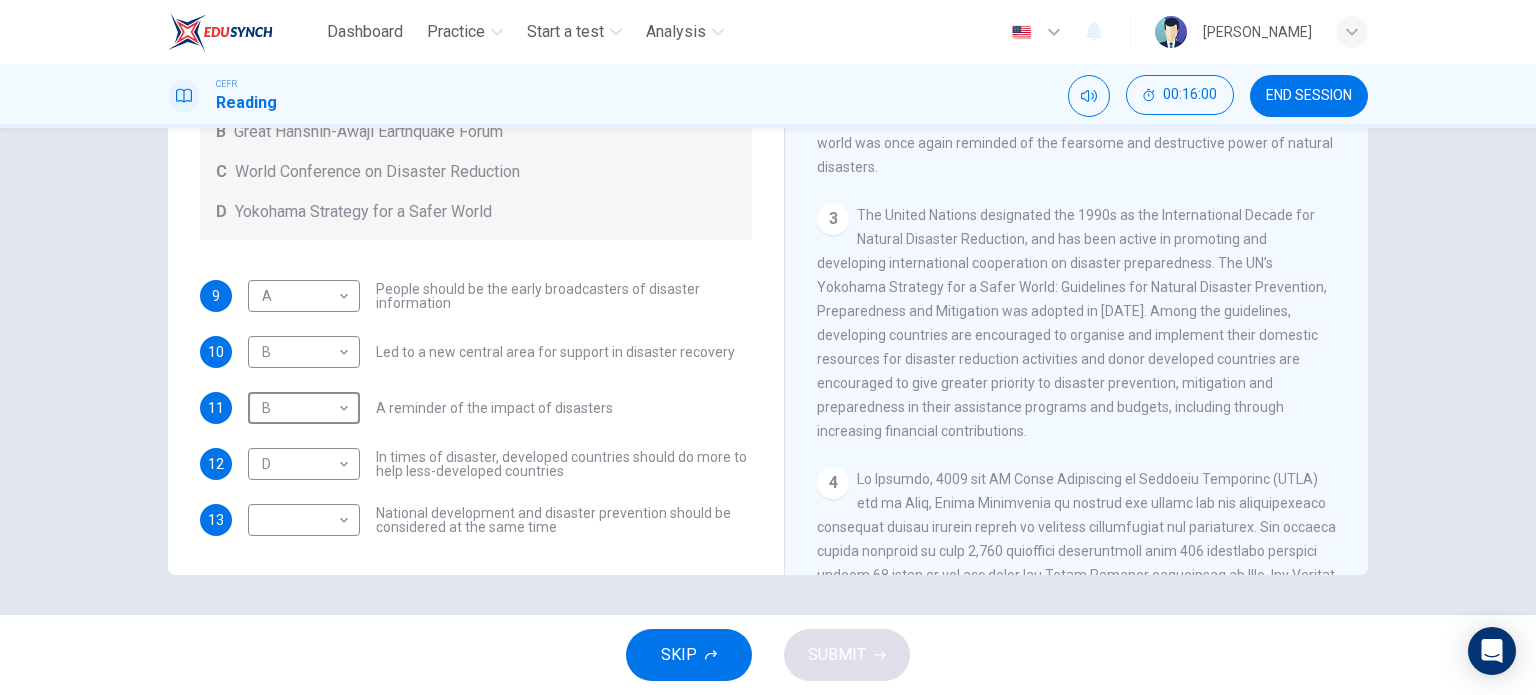scroll, scrollTop: 518, scrollLeft: 0, axis: vertical 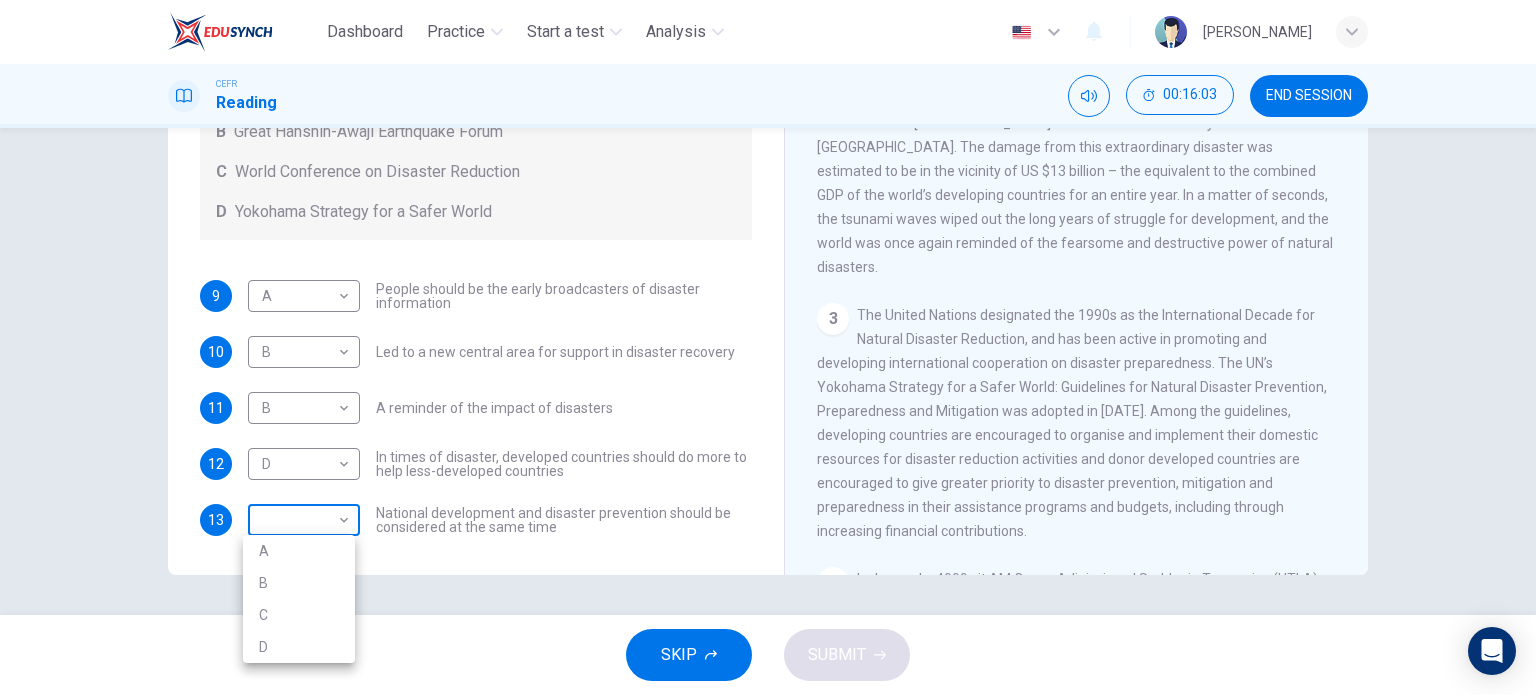 click on "Dashboard Practice Start a test Analysis English en ​ [PERSON_NAME] CEFR Reading 00:16:03 END SESSION Questions 9 - 13 Look at the following statements and the list of disaster control initiatives below.
Match each statement with the correct disaster control initiative,  A-D .
Write the correct letter,  A-D , in the boxes below Disaster Control Initiatives A Hyogo Declaration B Great Hanshin-Awaji Earthquake Forum C World Conference on Disaster Reduction D Yokohama Strategy for a Safer World 9 A A ​ People should be the early broadcasters of disaster information 10 B B ​ Led to a new central area for support in disaster recovery 11 B B ​ A reminder of the impact of disasters 12 D D ​ In times of disaster, developed countries should do more to help less-developed countries 13 ​ ​ National development and disaster prevention should be considered at the same time Preparing for the Threat CLICK TO ZOOM Click to Zoom 1 2 3 4 5 6 SKIP SUBMIT
Dashboard Practice Analysis A" at bounding box center [768, 347] 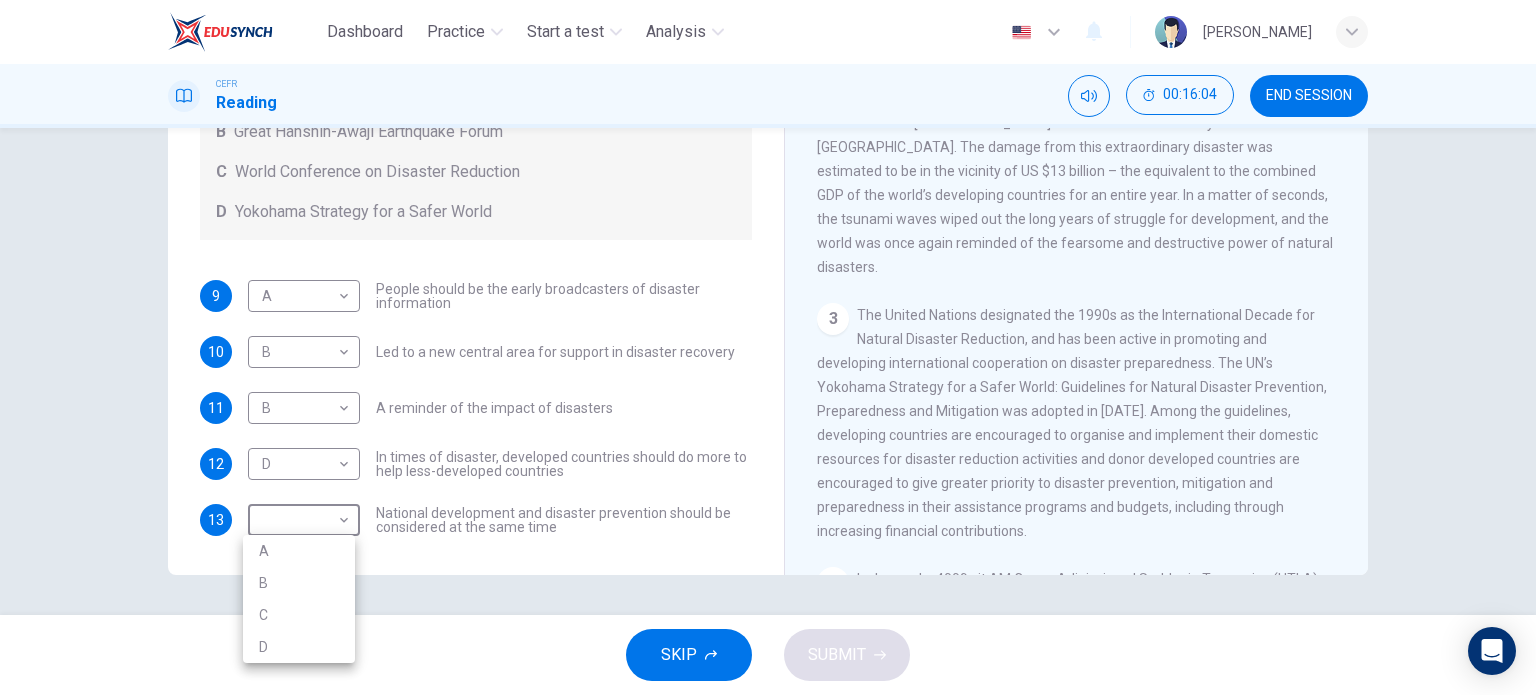 click on "C" at bounding box center [299, 615] 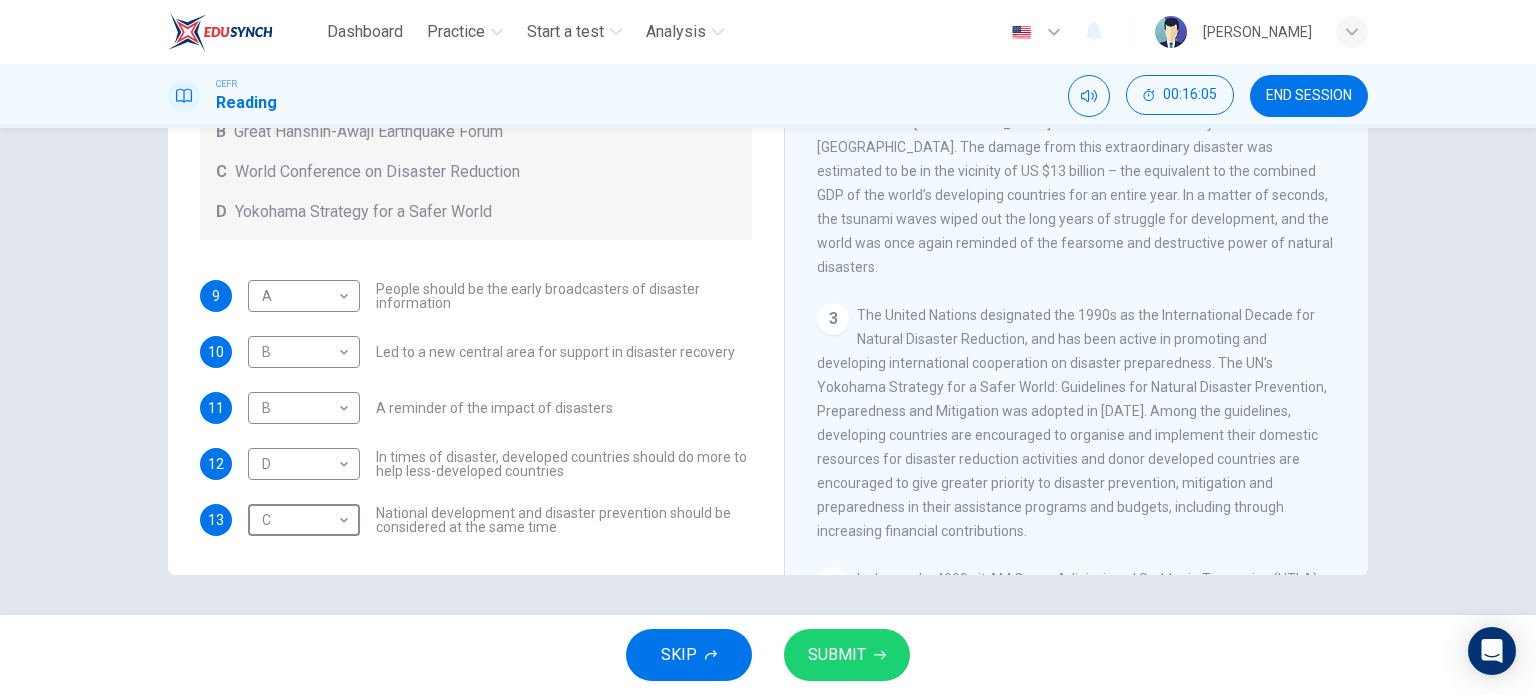 click on "SUBMIT" at bounding box center (837, 655) 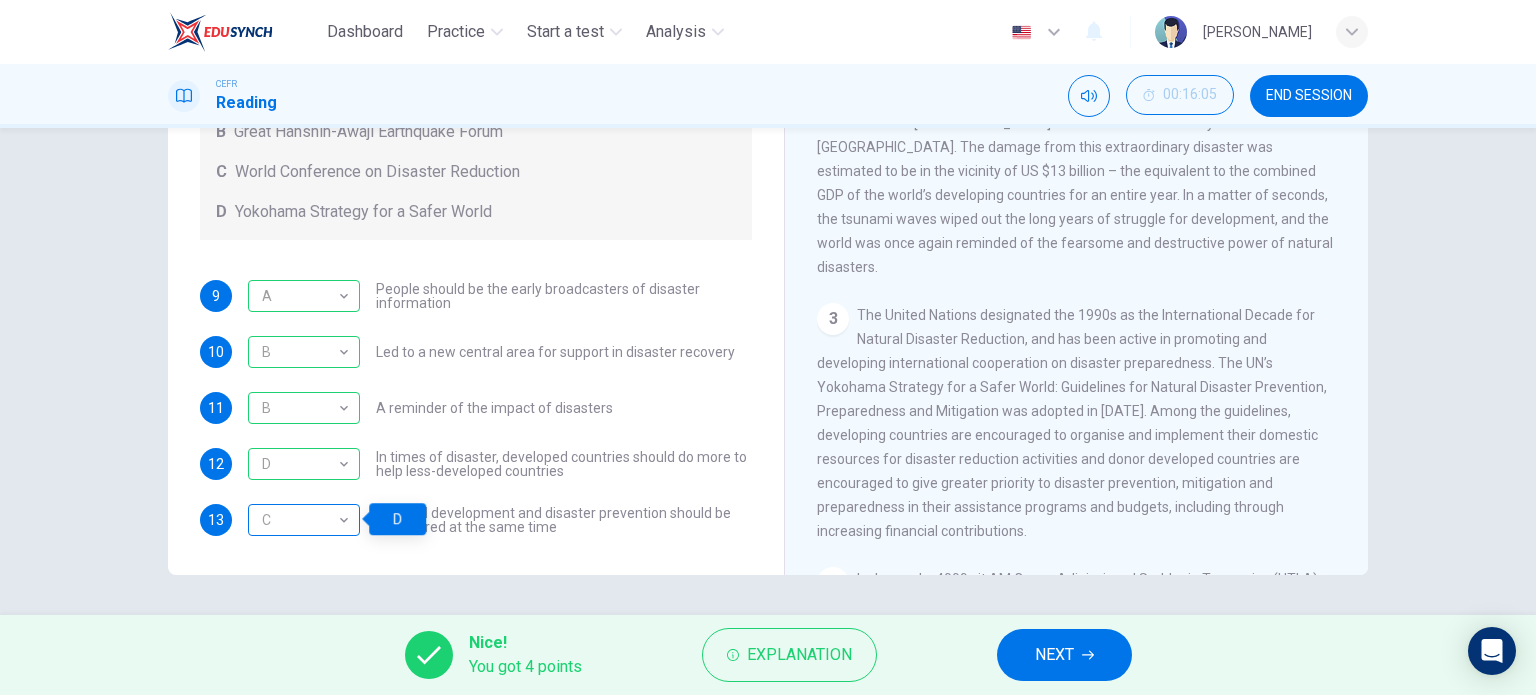 click on "C" at bounding box center [300, 520] 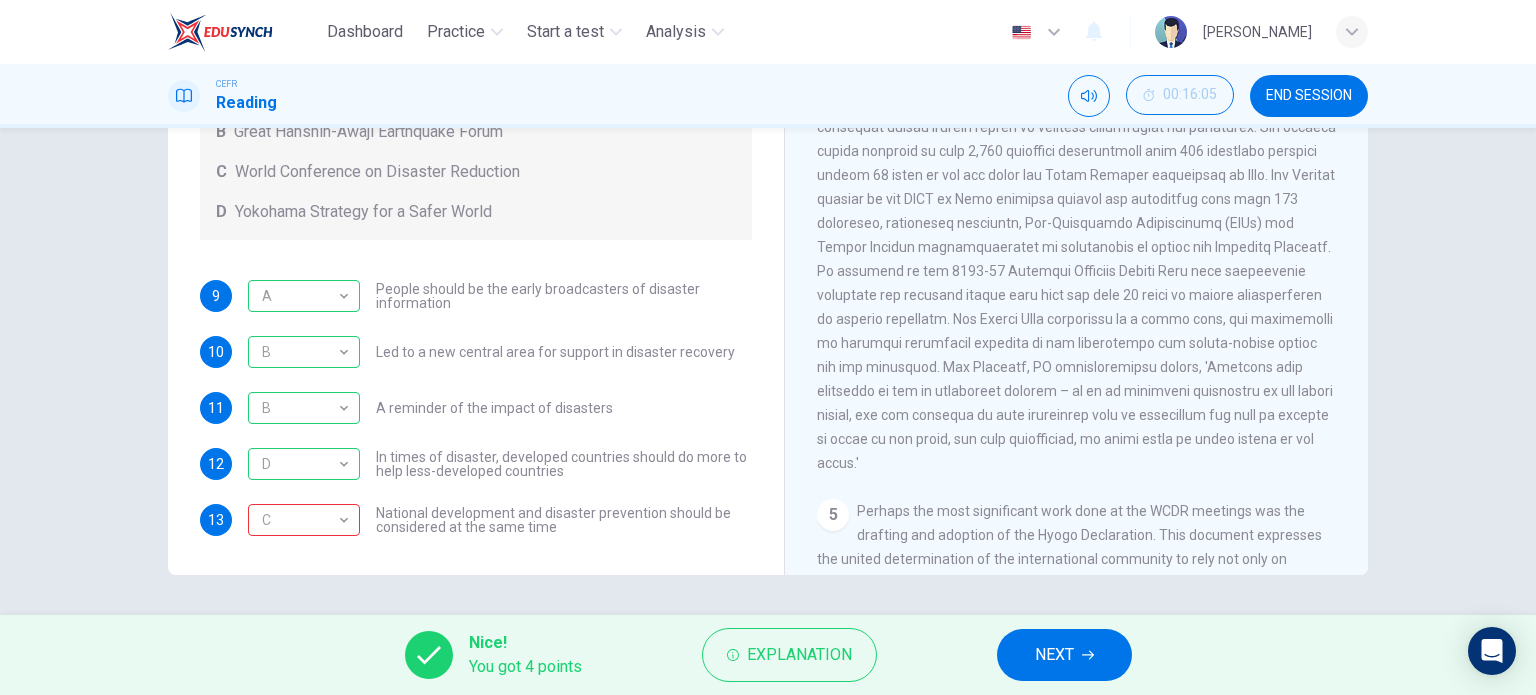 scroll, scrollTop: 818, scrollLeft: 0, axis: vertical 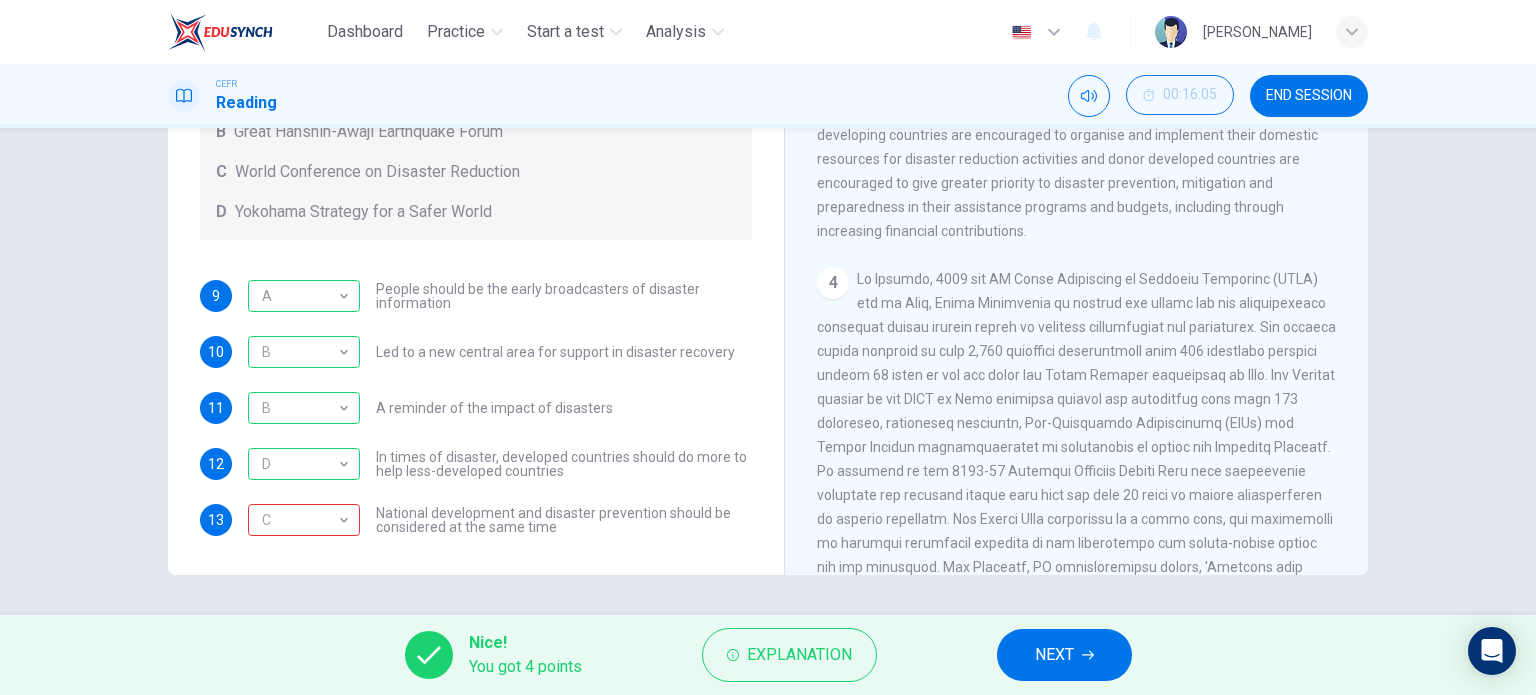 click 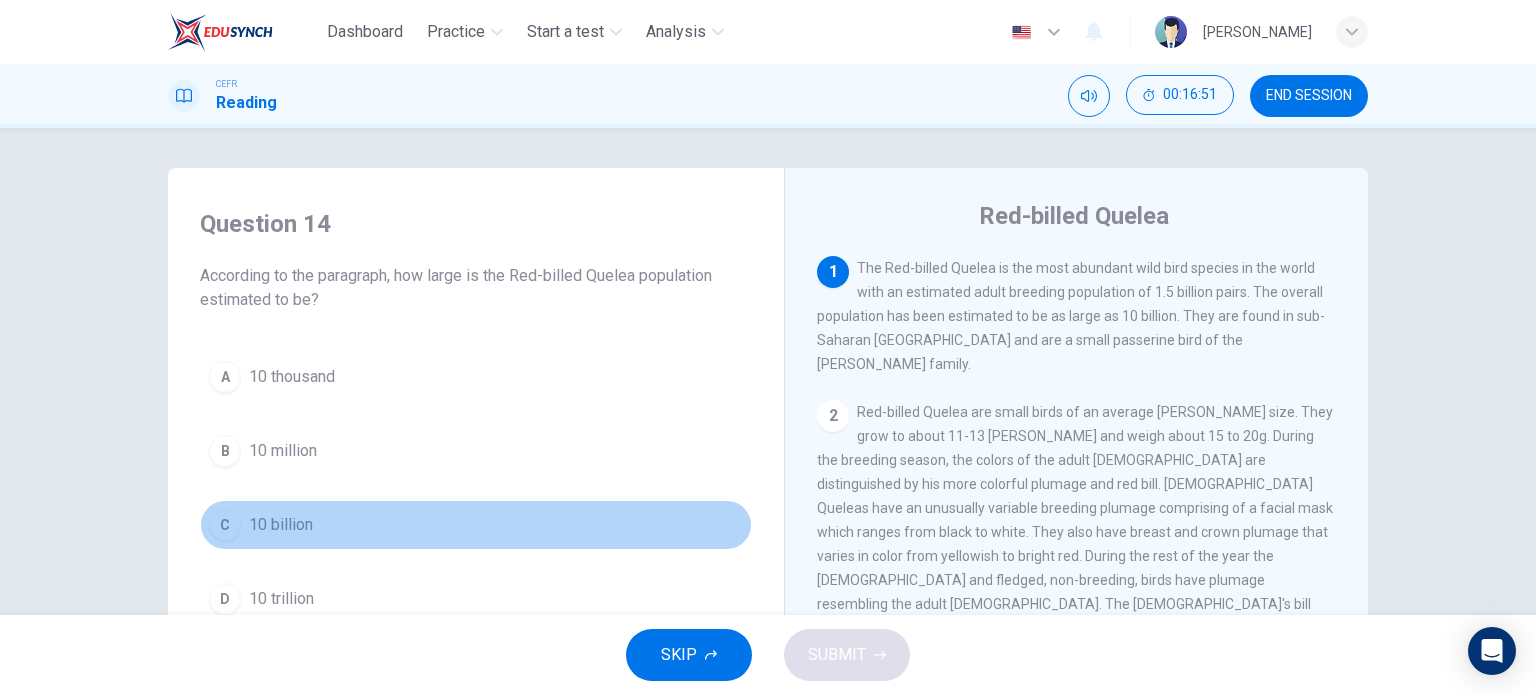 click on "10 billion" at bounding box center [281, 525] 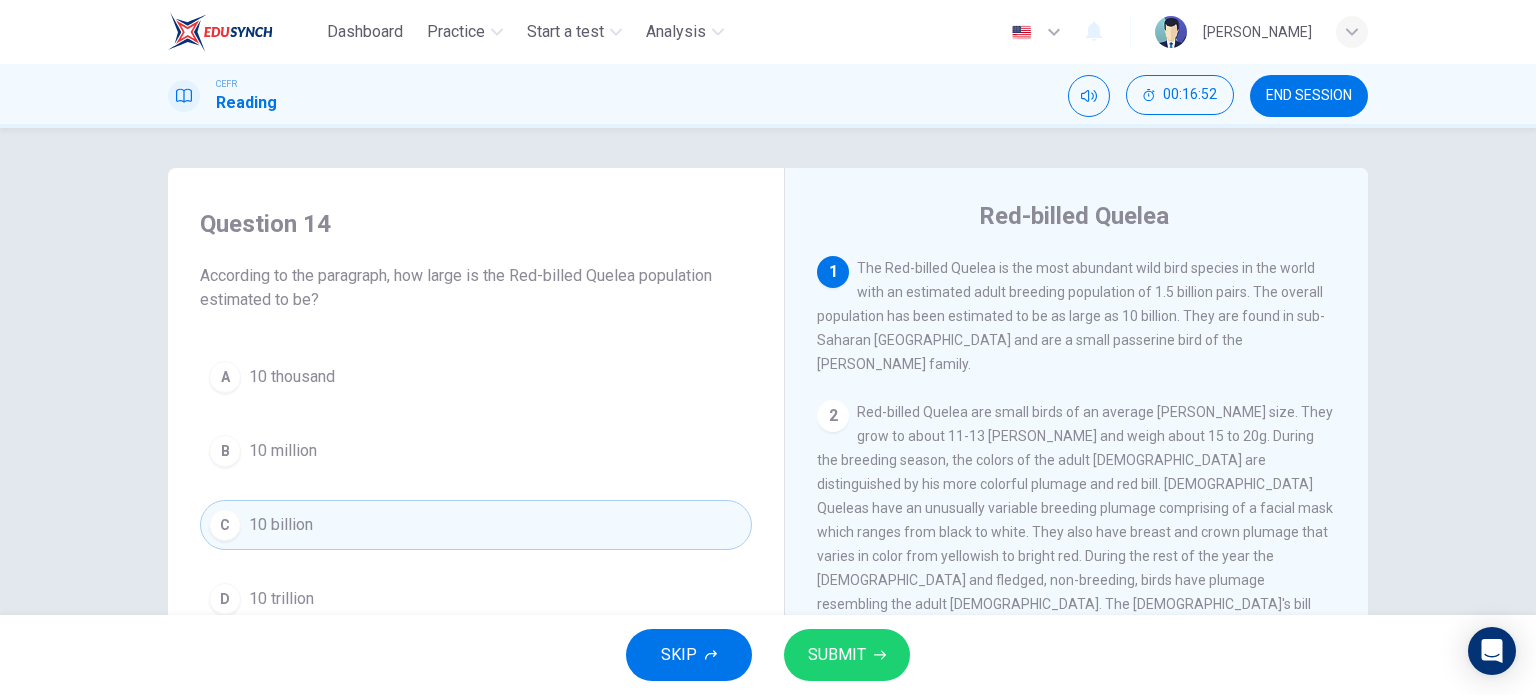 click on "SUBMIT" at bounding box center [837, 655] 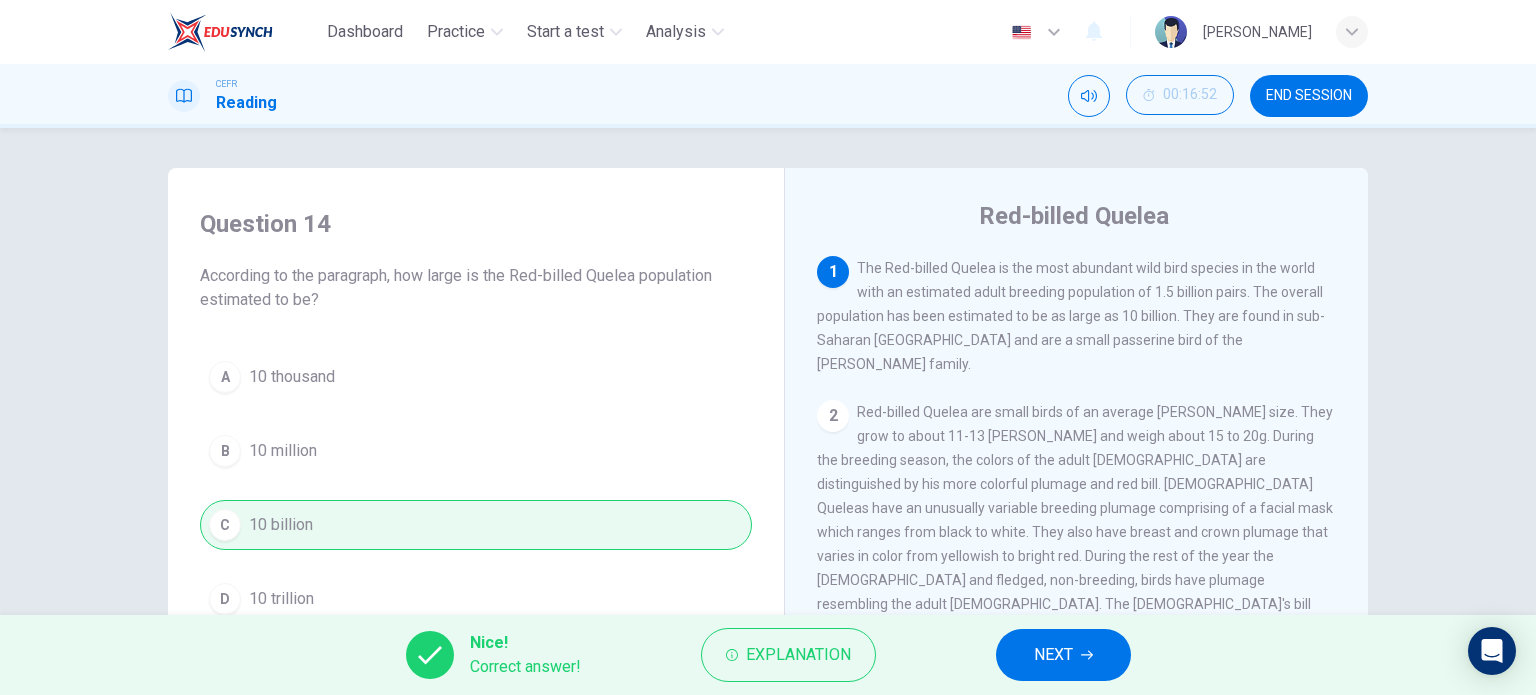 click on "NEXT" at bounding box center [1053, 655] 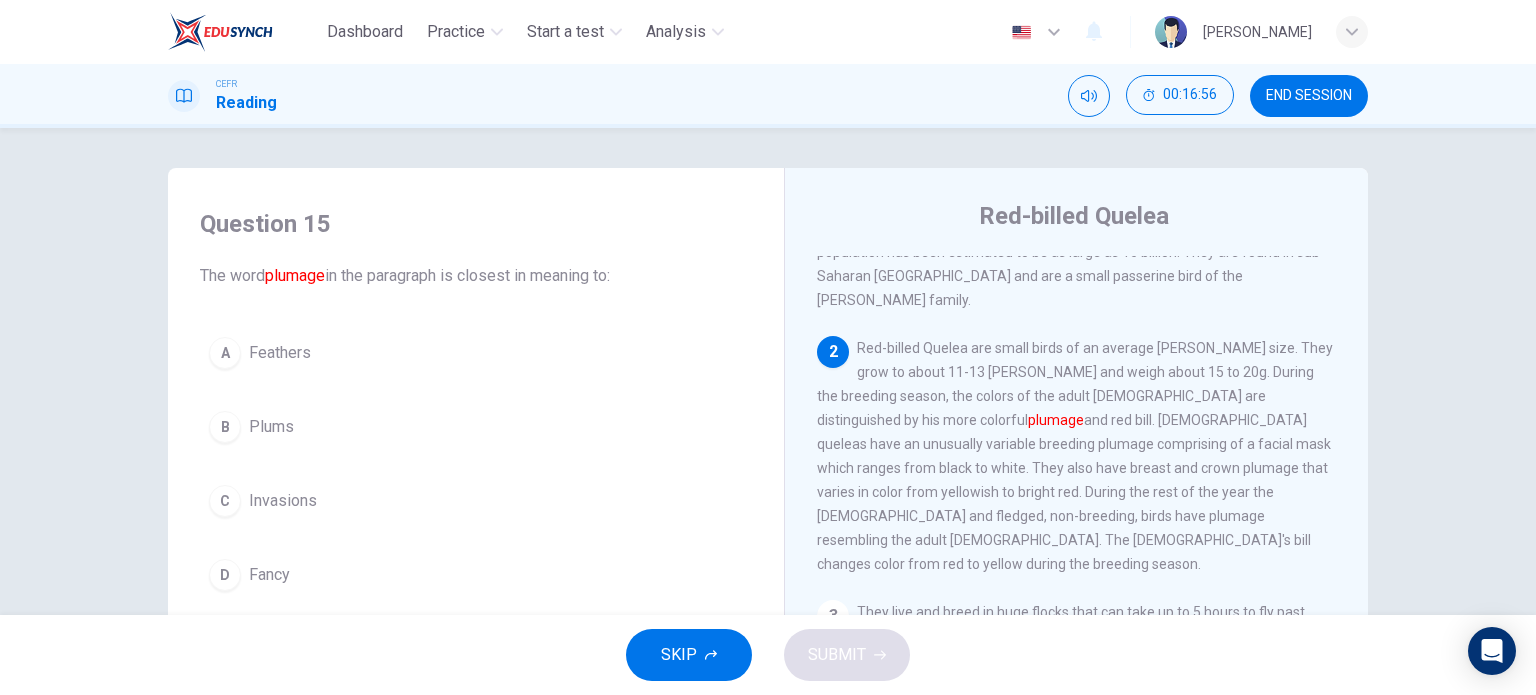 scroll, scrollTop: 100, scrollLeft: 0, axis: vertical 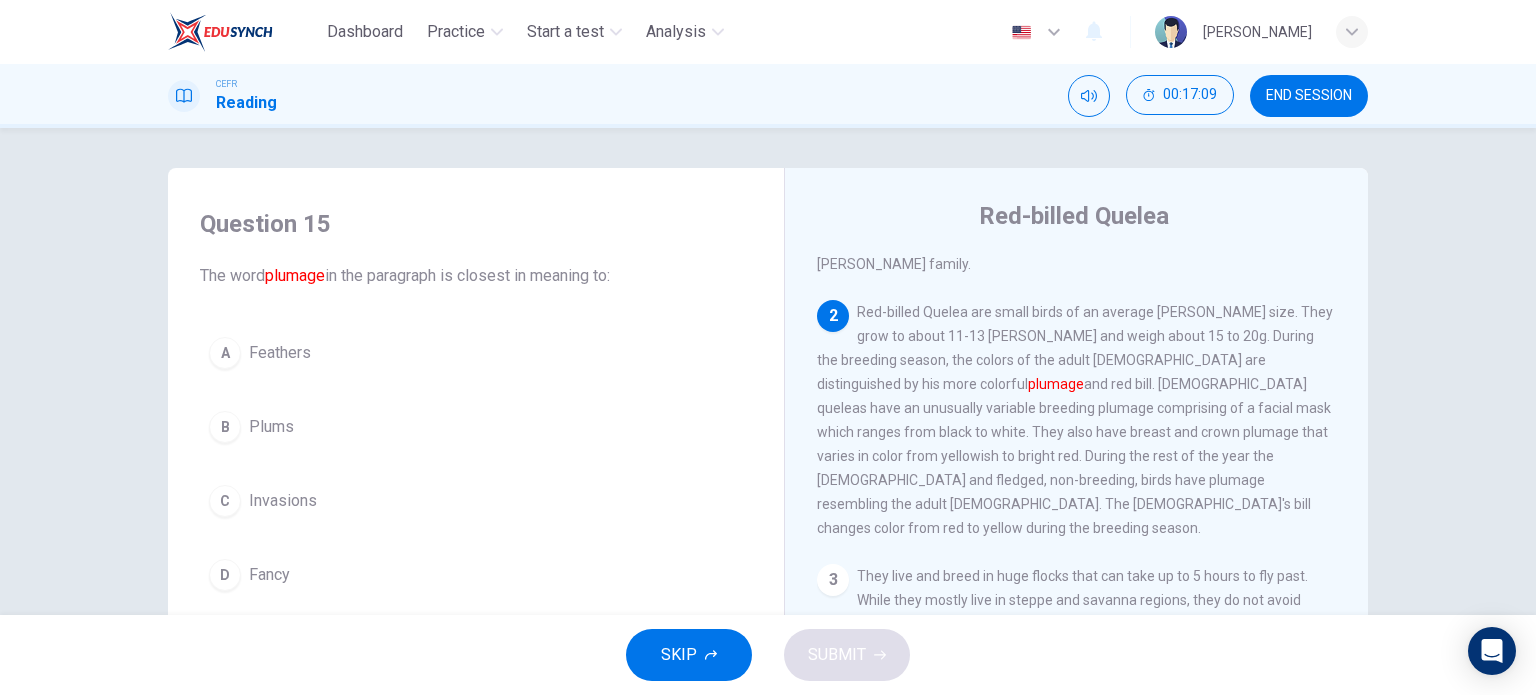 click on "Feathers" at bounding box center [280, 353] 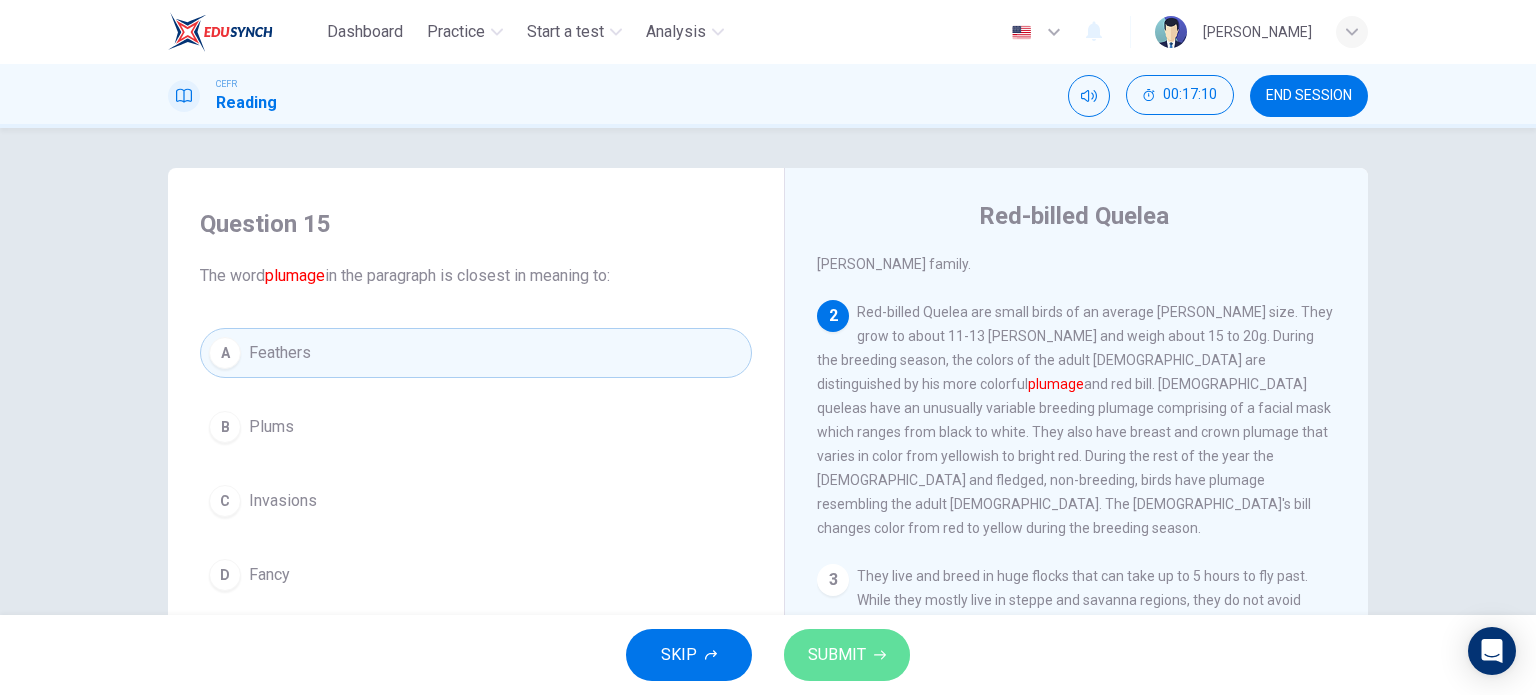 click on "SUBMIT" at bounding box center [847, 655] 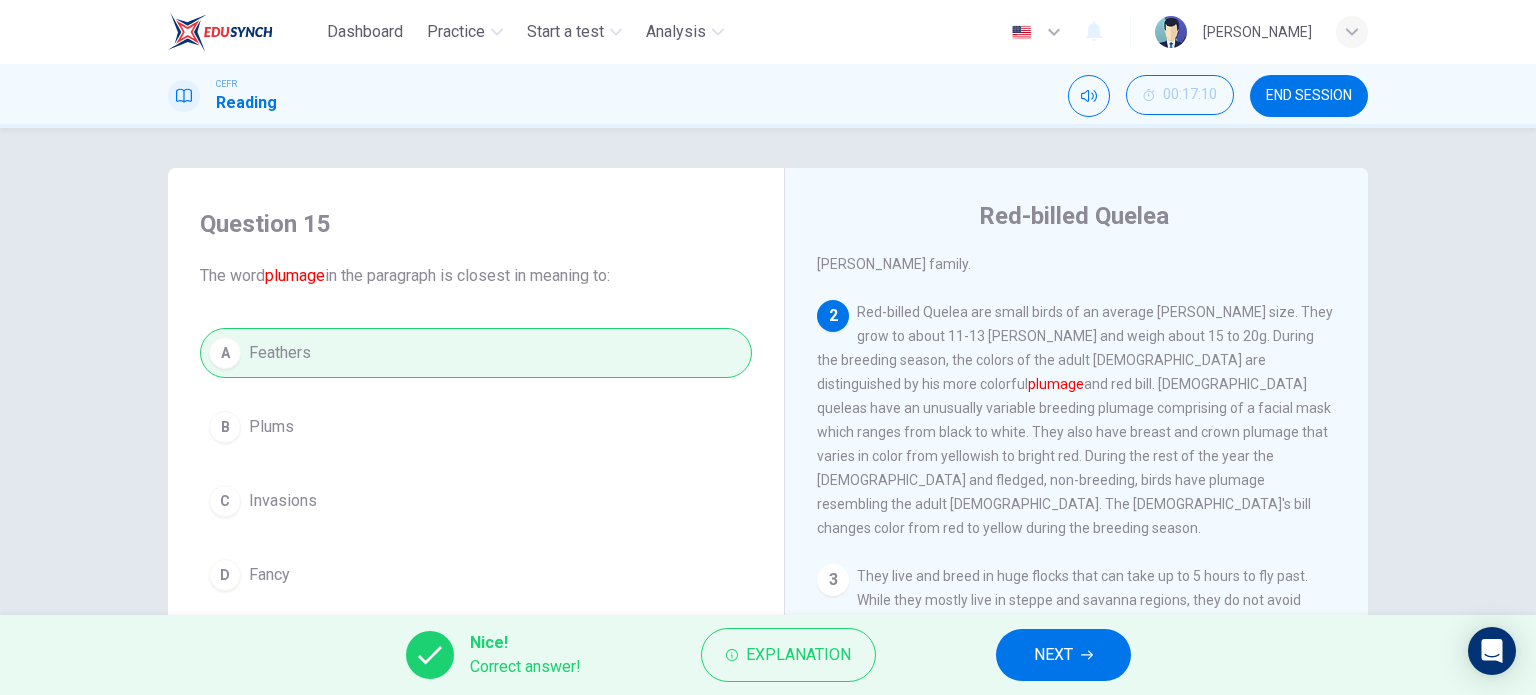 click on "NEXT" at bounding box center (1053, 655) 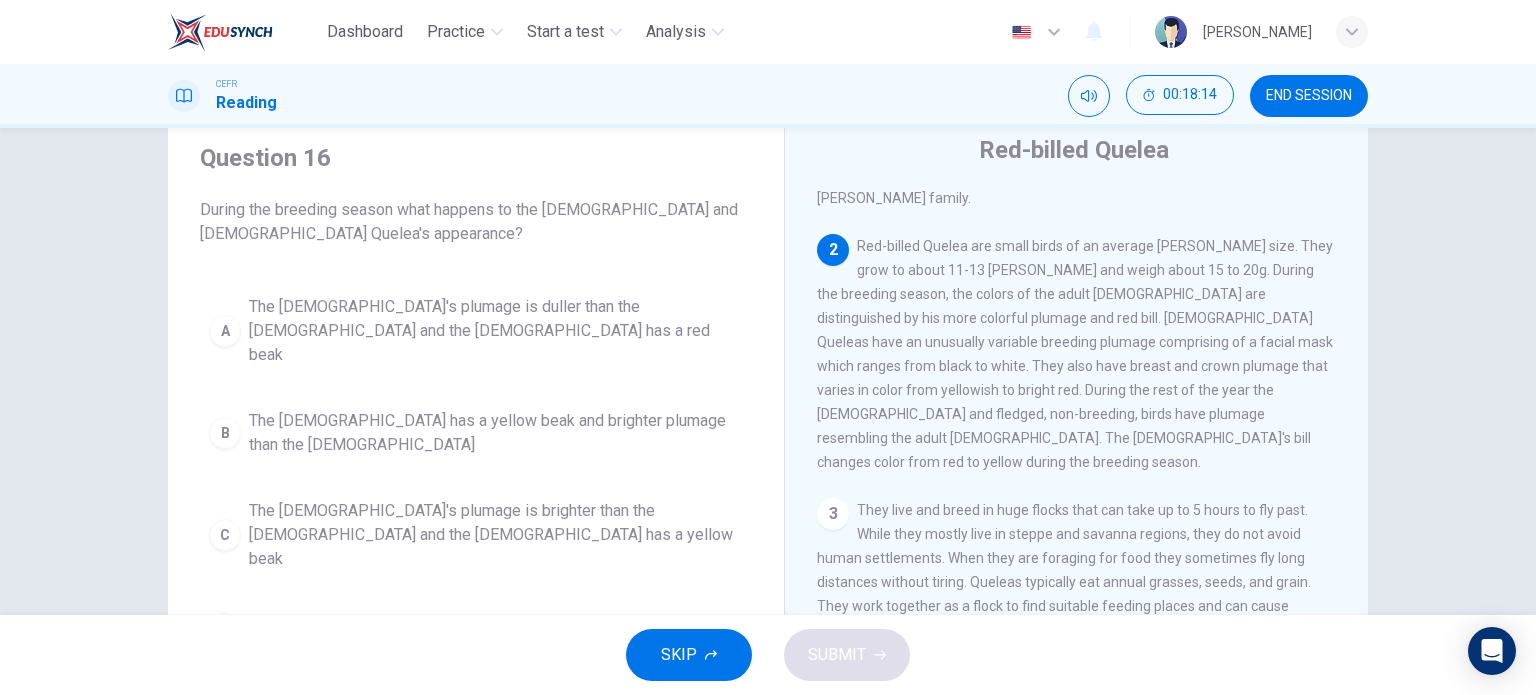 scroll, scrollTop: 100, scrollLeft: 0, axis: vertical 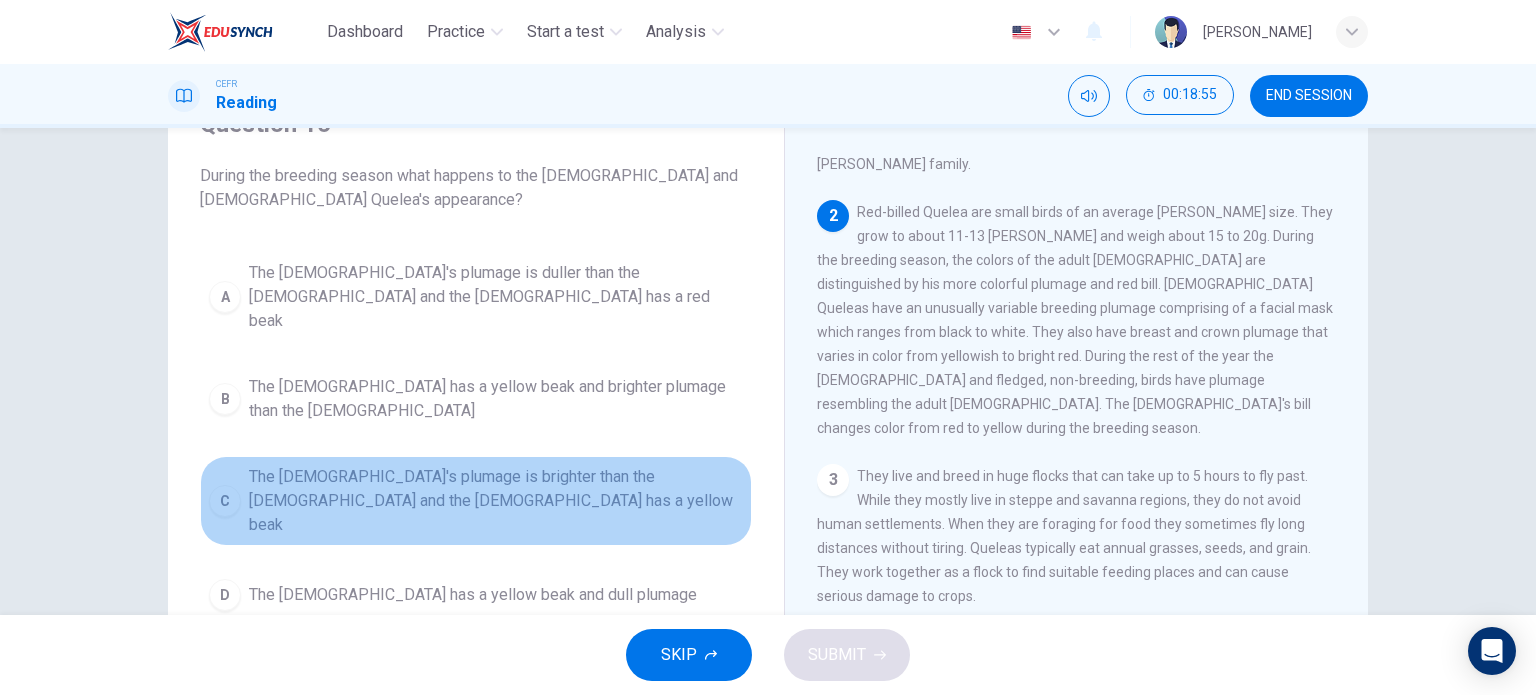 click on "The [DEMOGRAPHIC_DATA]'s plumage is brighter than the [DEMOGRAPHIC_DATA] and the [DEMOGRAPHIC_DATA] has a yellow beak" at bounding box center (496, 501) 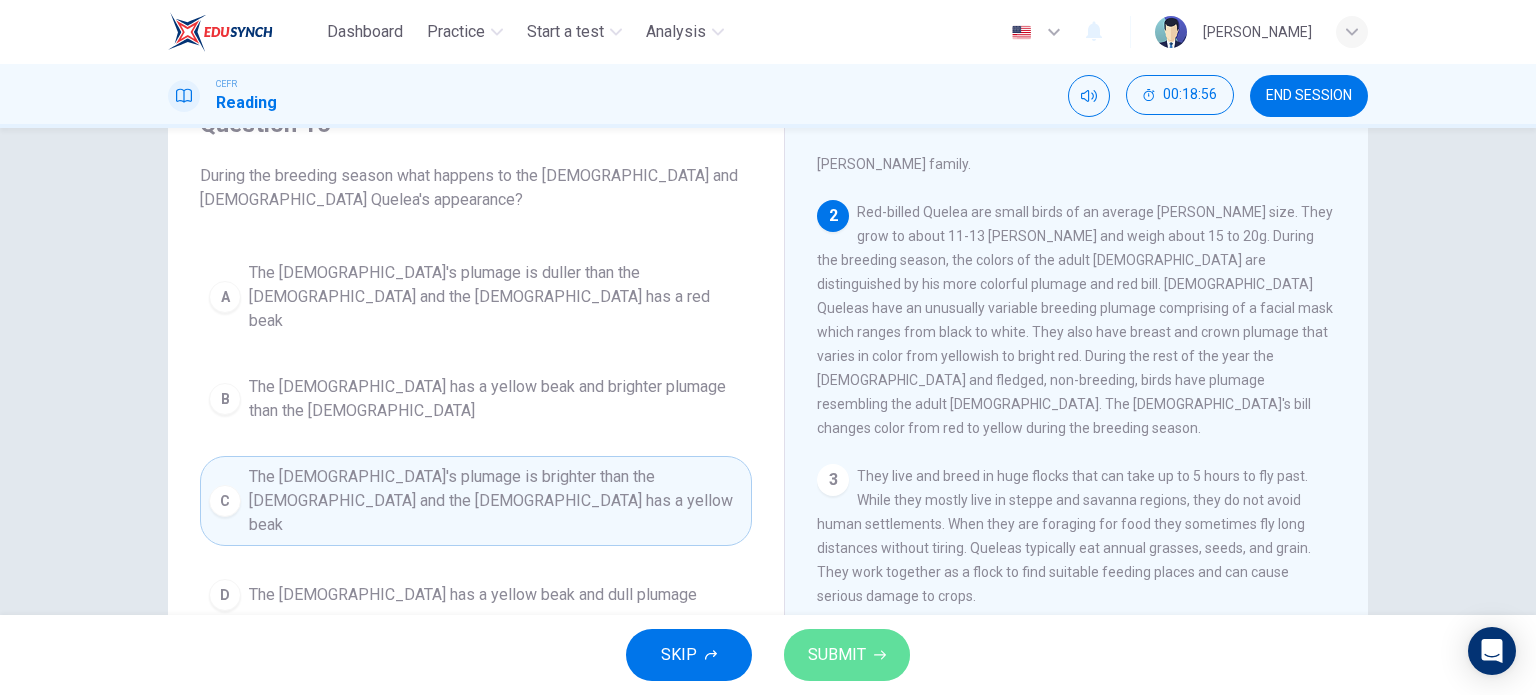 click on "SUBMIT" at bounding box center (837, 655) 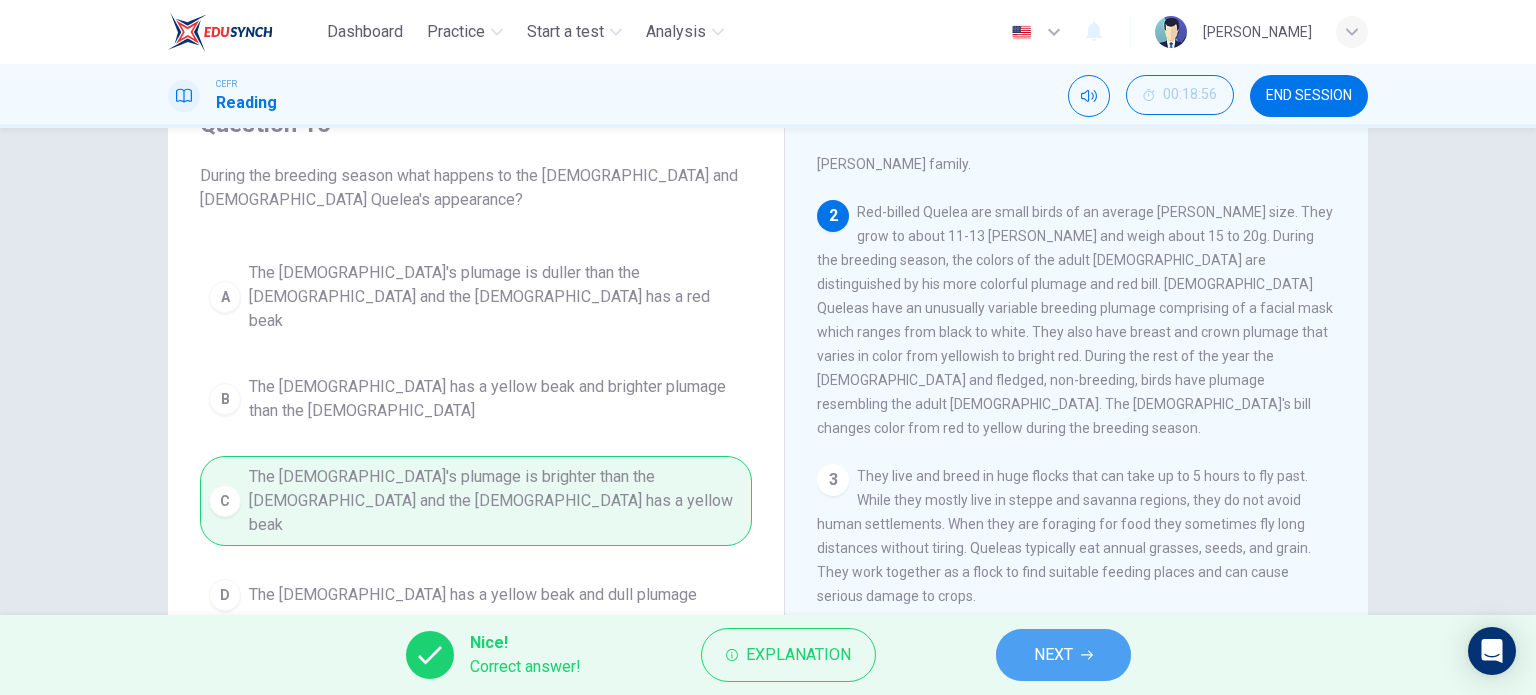 click on "NEXT" at bounding box center (1063, 655) 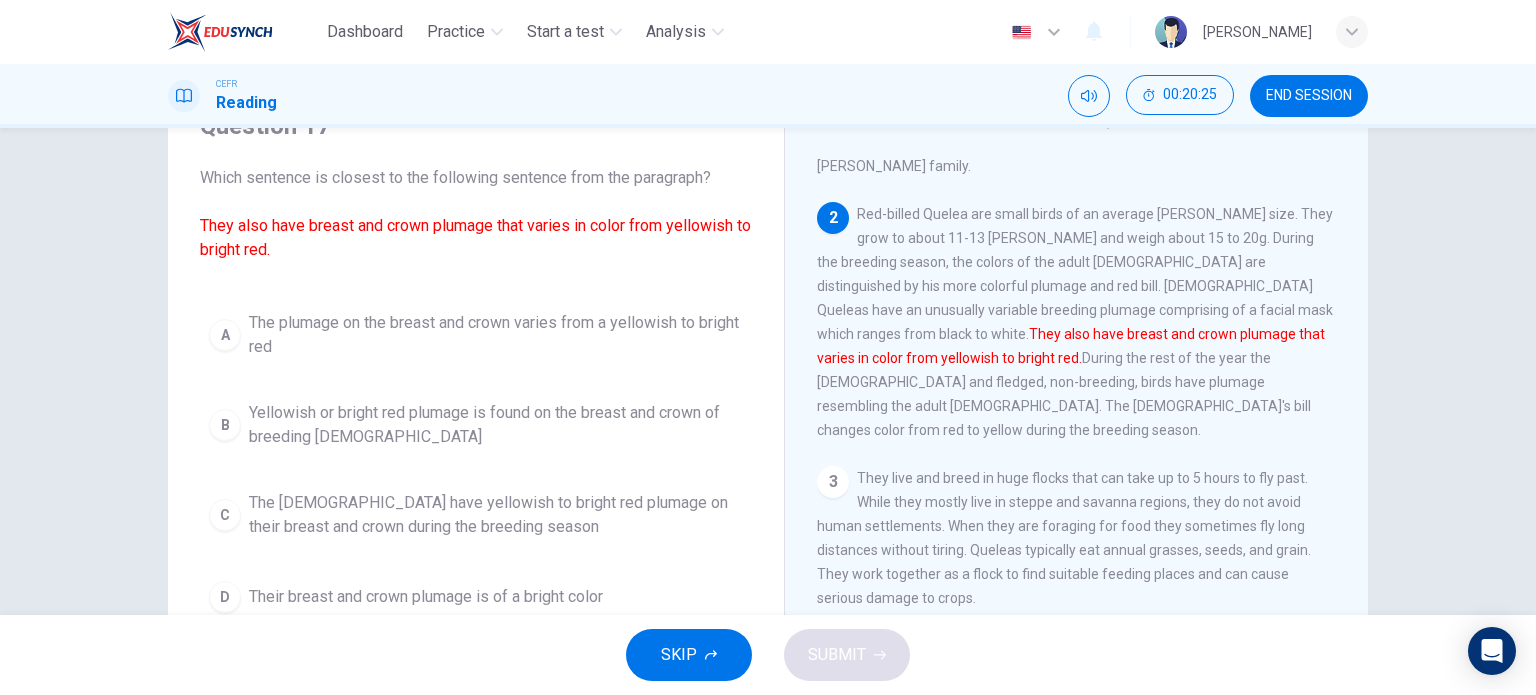 scroll, scrollTop: 88, scrollLeft: 0, axis: vertical 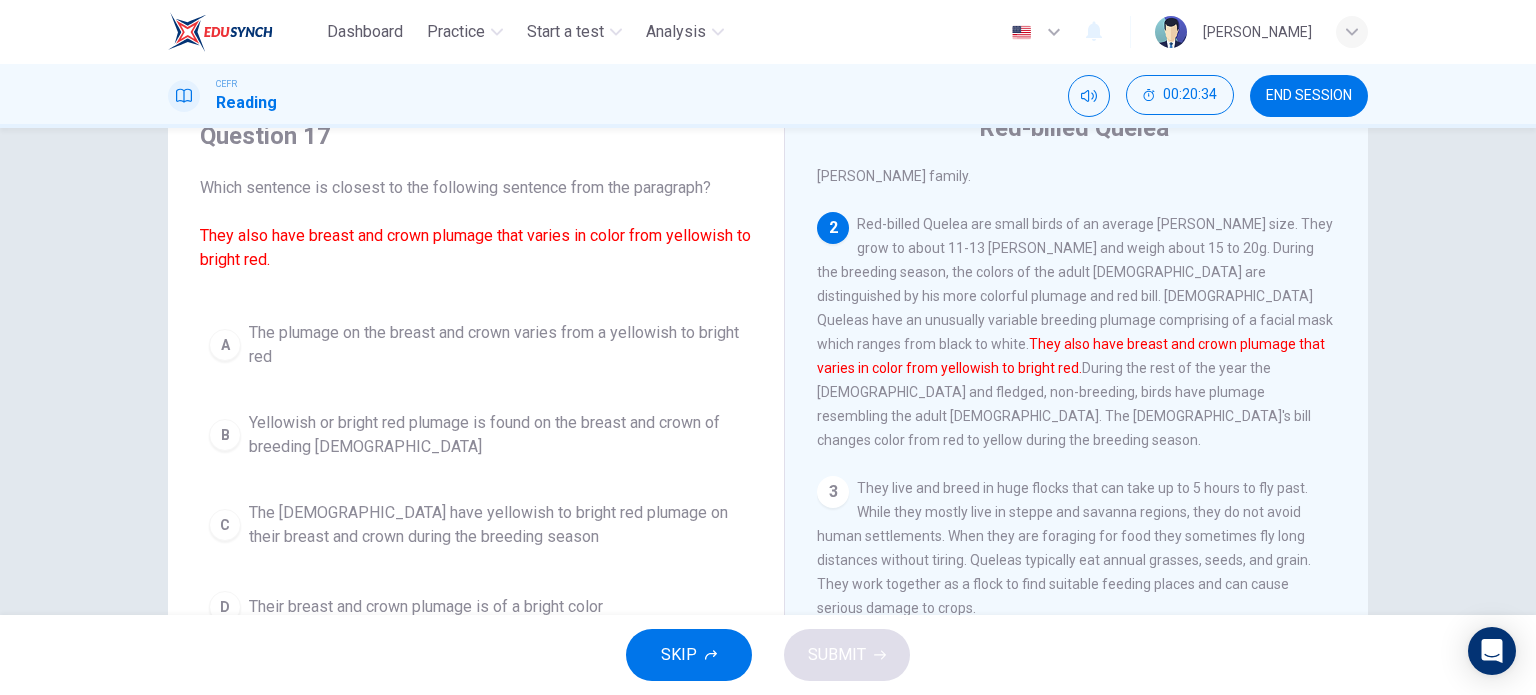 click on "Yellowish or bright red plumage is found on the breast and crown of breeding [DEMOGRAPHIC_DATA]" at bounding box center [496, 435] 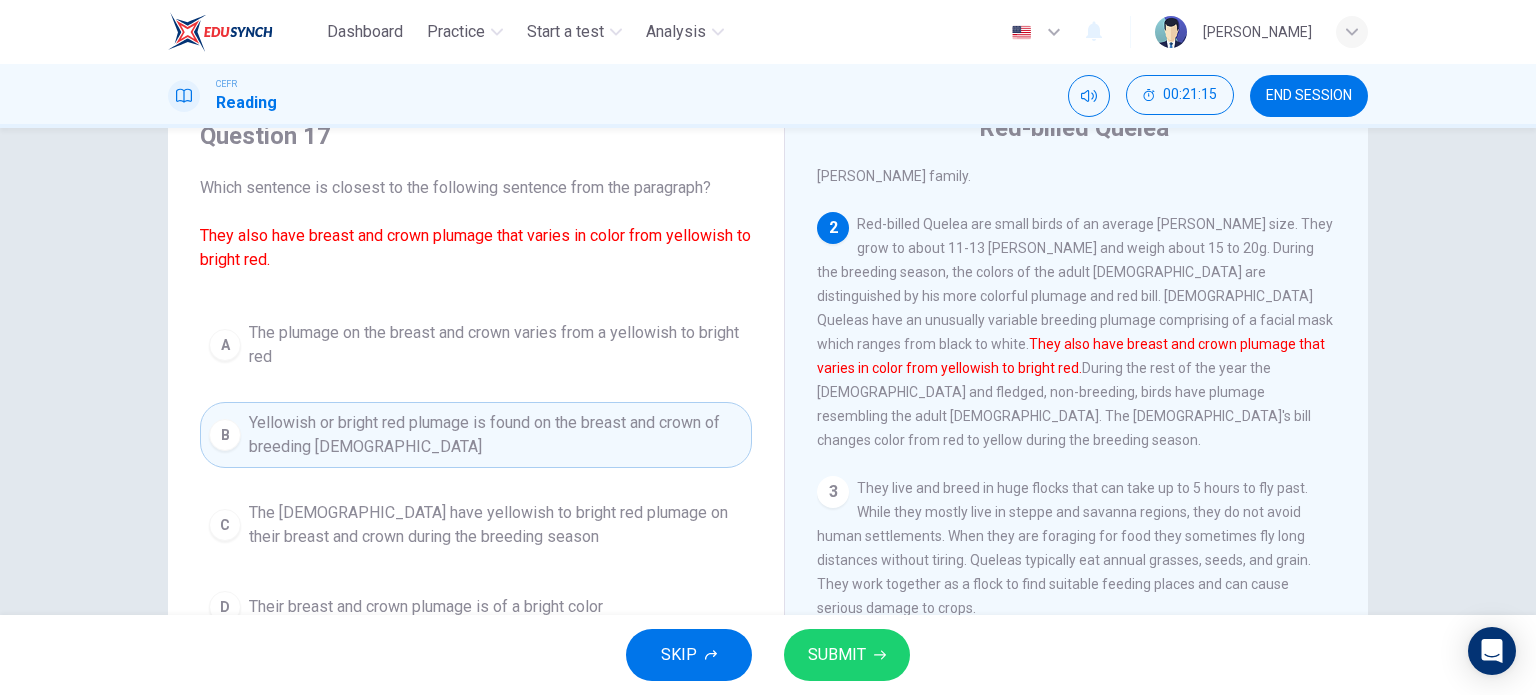 scroll, scrollTop: 188, scrollLeft: 0, axis: vertical 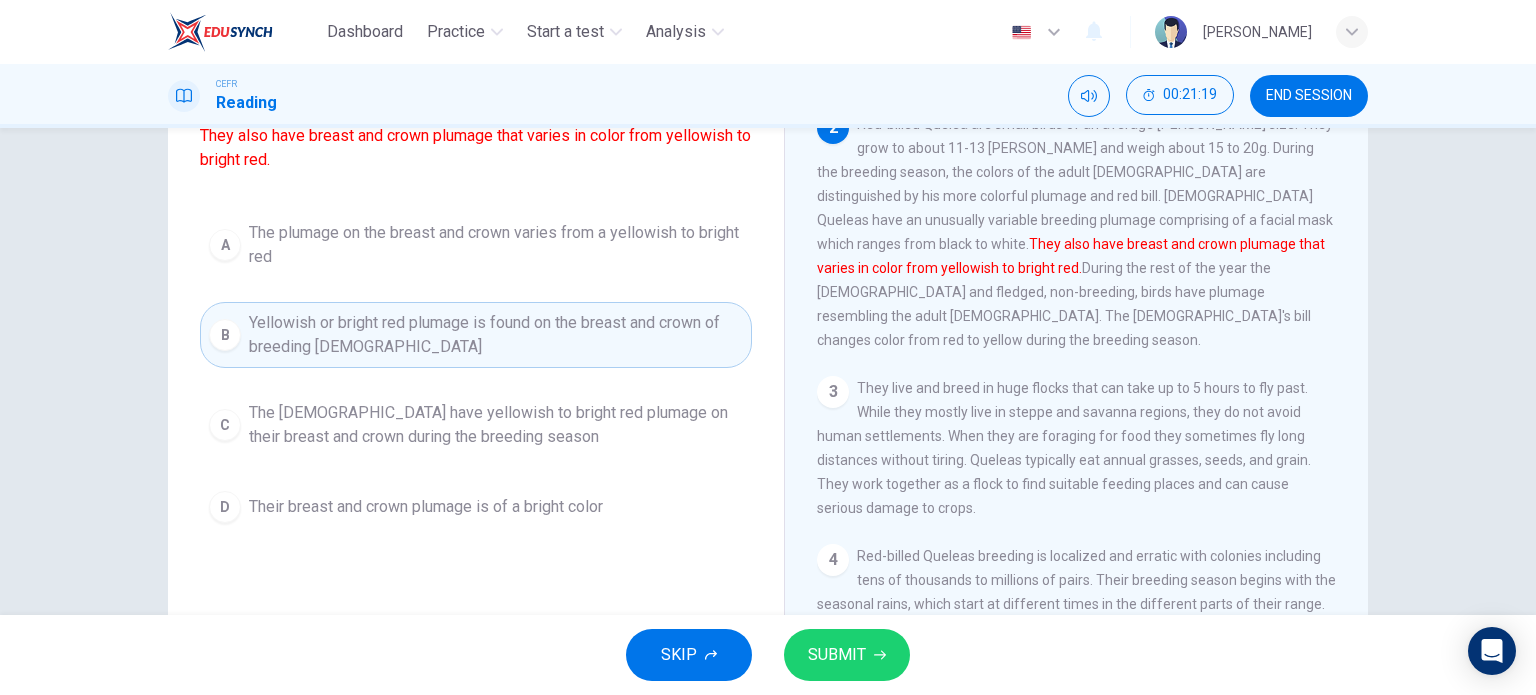 click on "The [DEMOGRAPHIC_DATA] have yellowish to bright red plumage on their breast and crown during the breeding season" at bounding box center (496, 425) 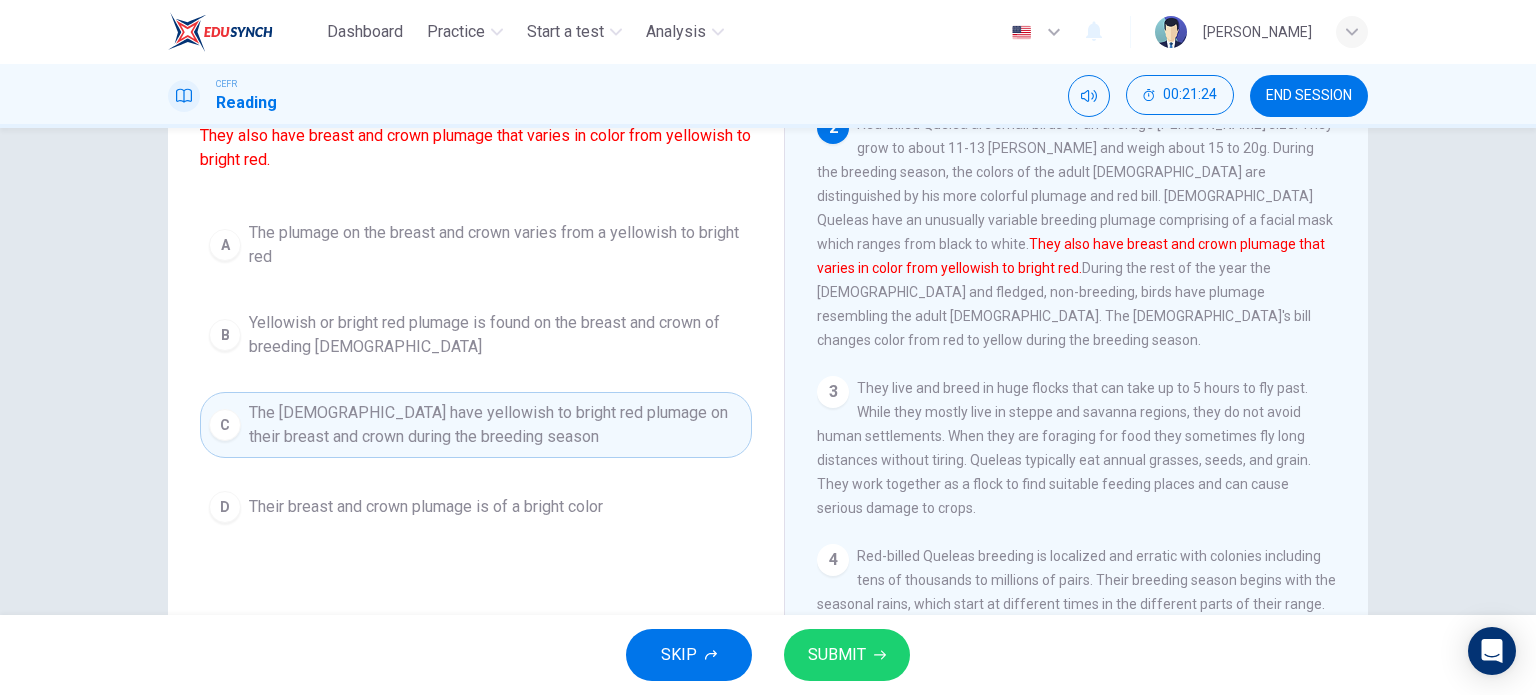 click on "A The plumage on the breast and crown varies from a yellowish to bright red" at bounding box center (476, 245) 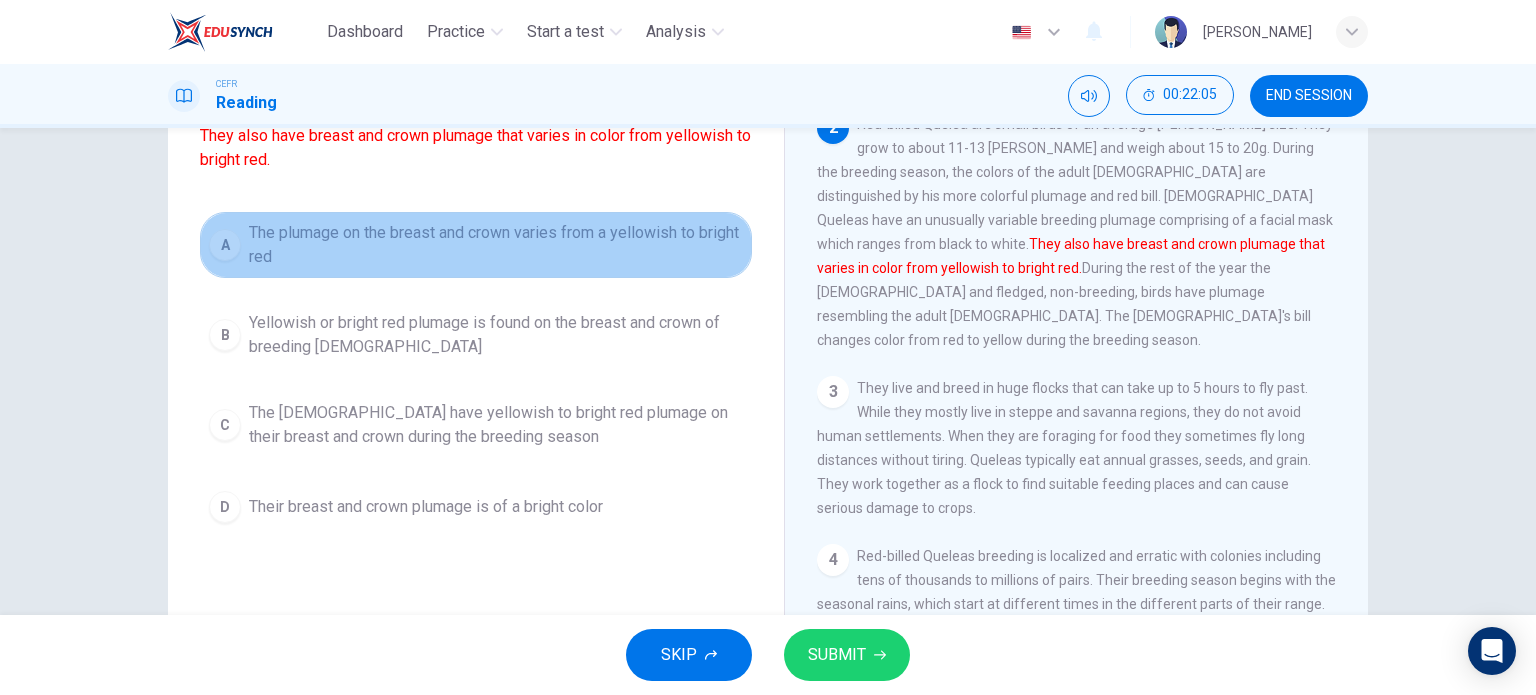 click on "The plumage on the breast and crown varies from a yellowish to bright red" at bounding box center [496, 245] 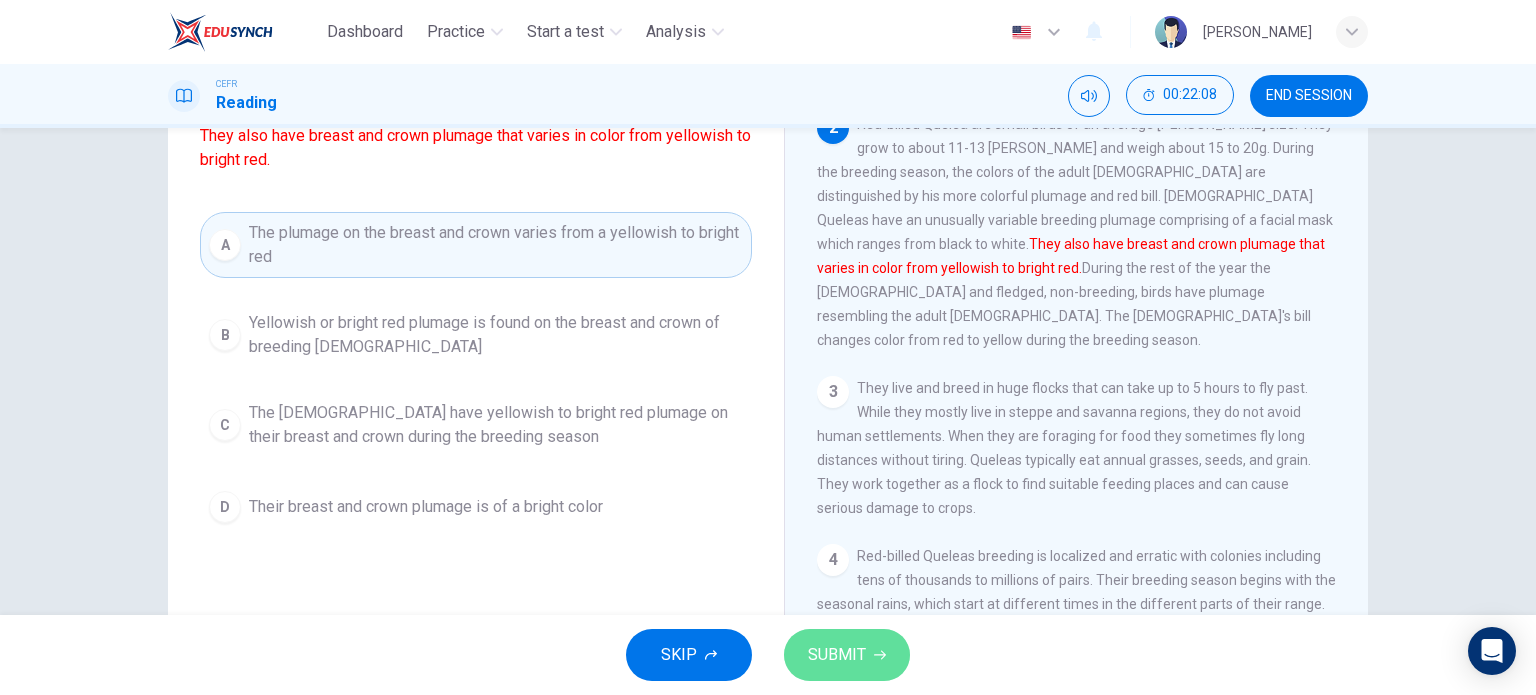 click on "SUBMIT" at bounding box center (837, 655) 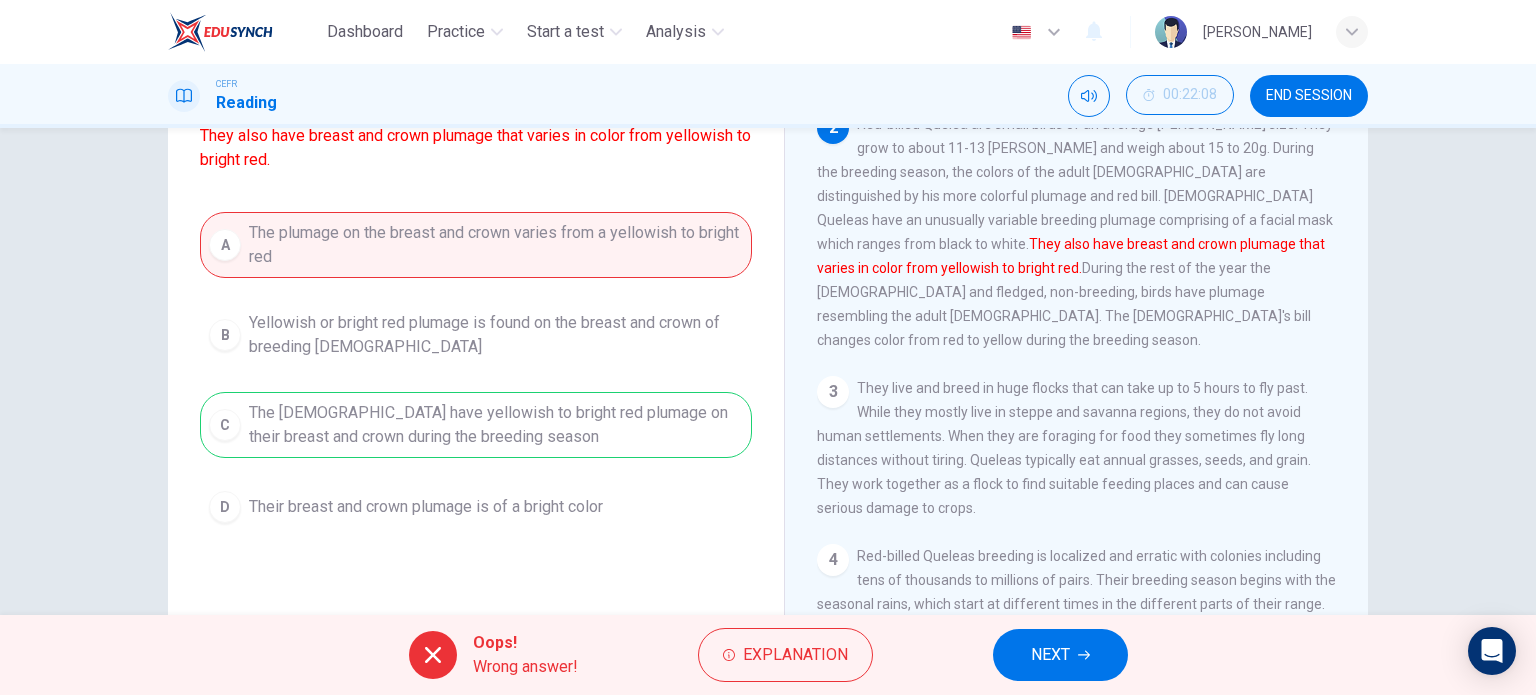 click on "NEXT" at bounding box center (1050, 655) 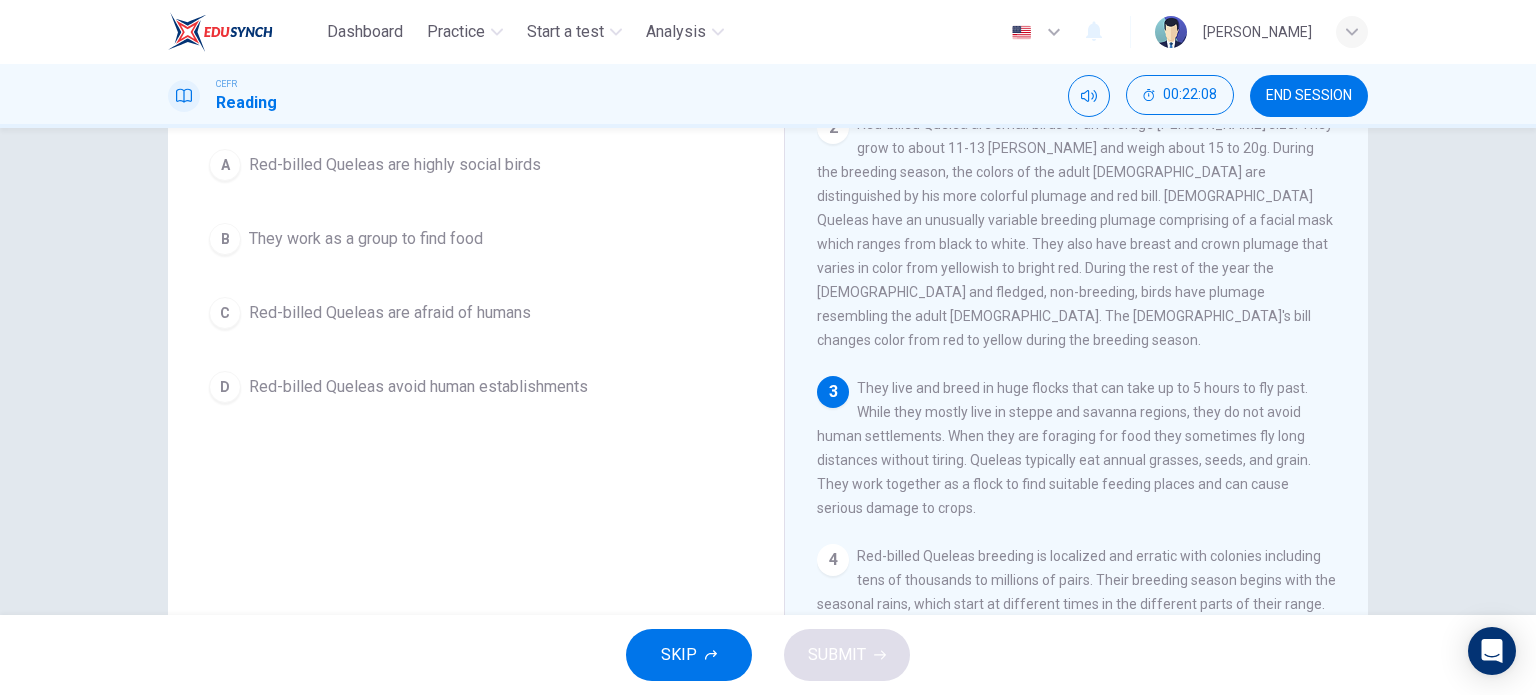 scroll, scrollTop: 88, scrollLeft: 0, axis: vertical 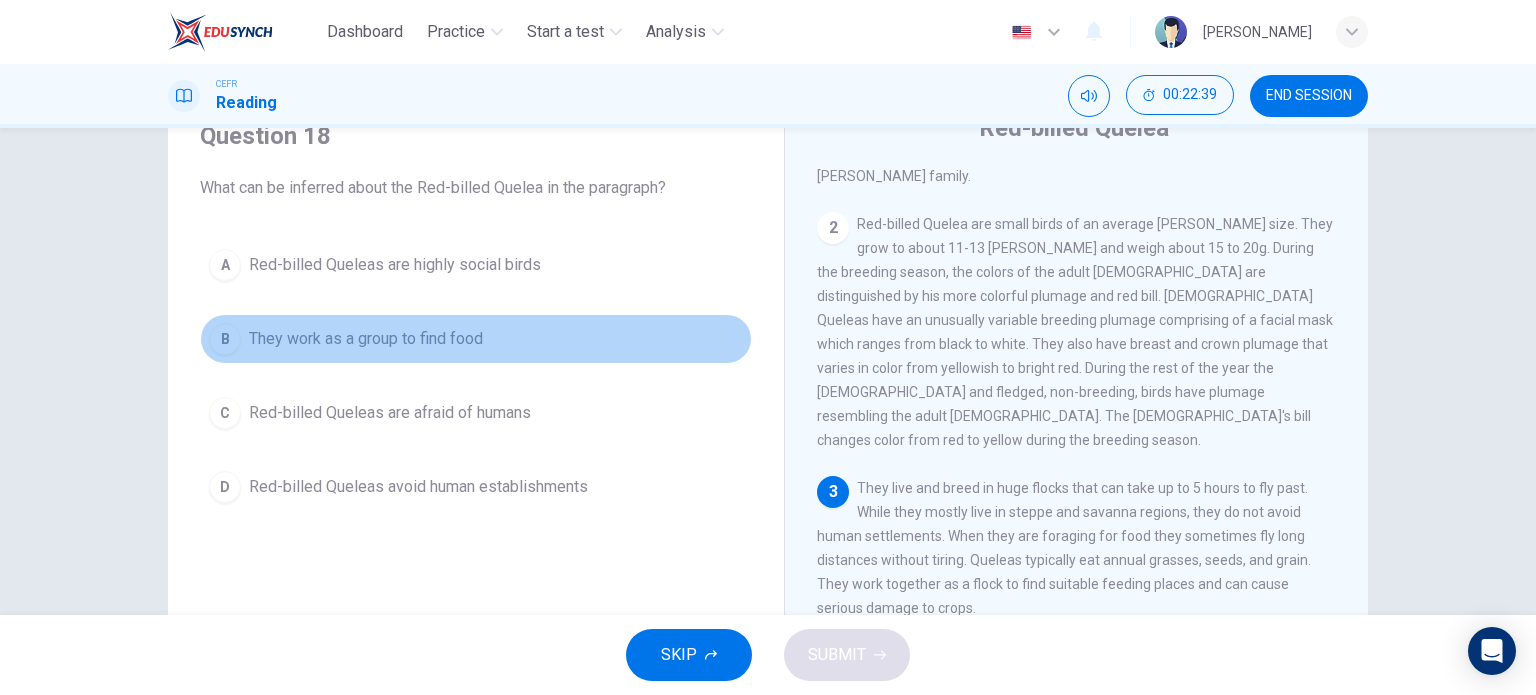 click on "B They work as a group to find food" at bounding box center [476, 339] 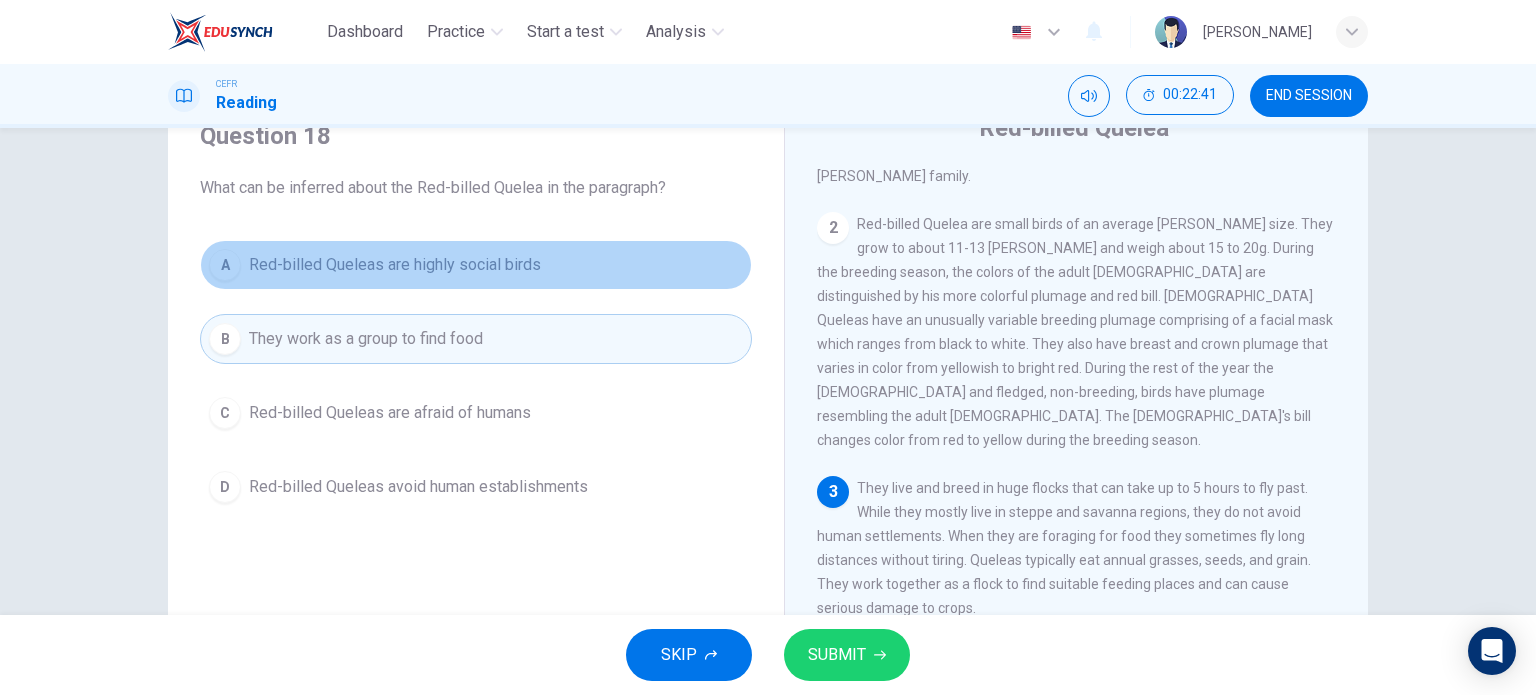 click on "A Red-billed Queleas are highly social birds" at bounding box center (476, 265) 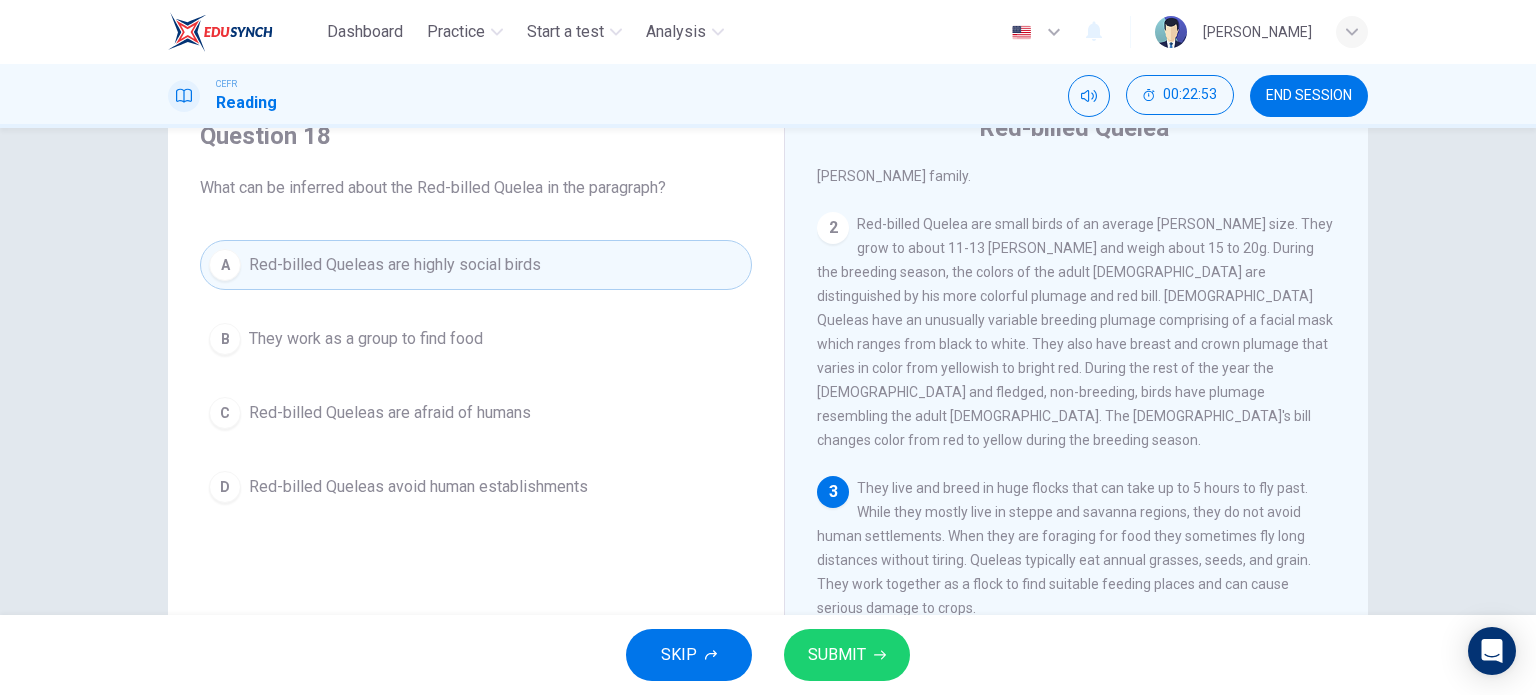 click on "B They work as a group to find food" at bounding box center (476, 339) 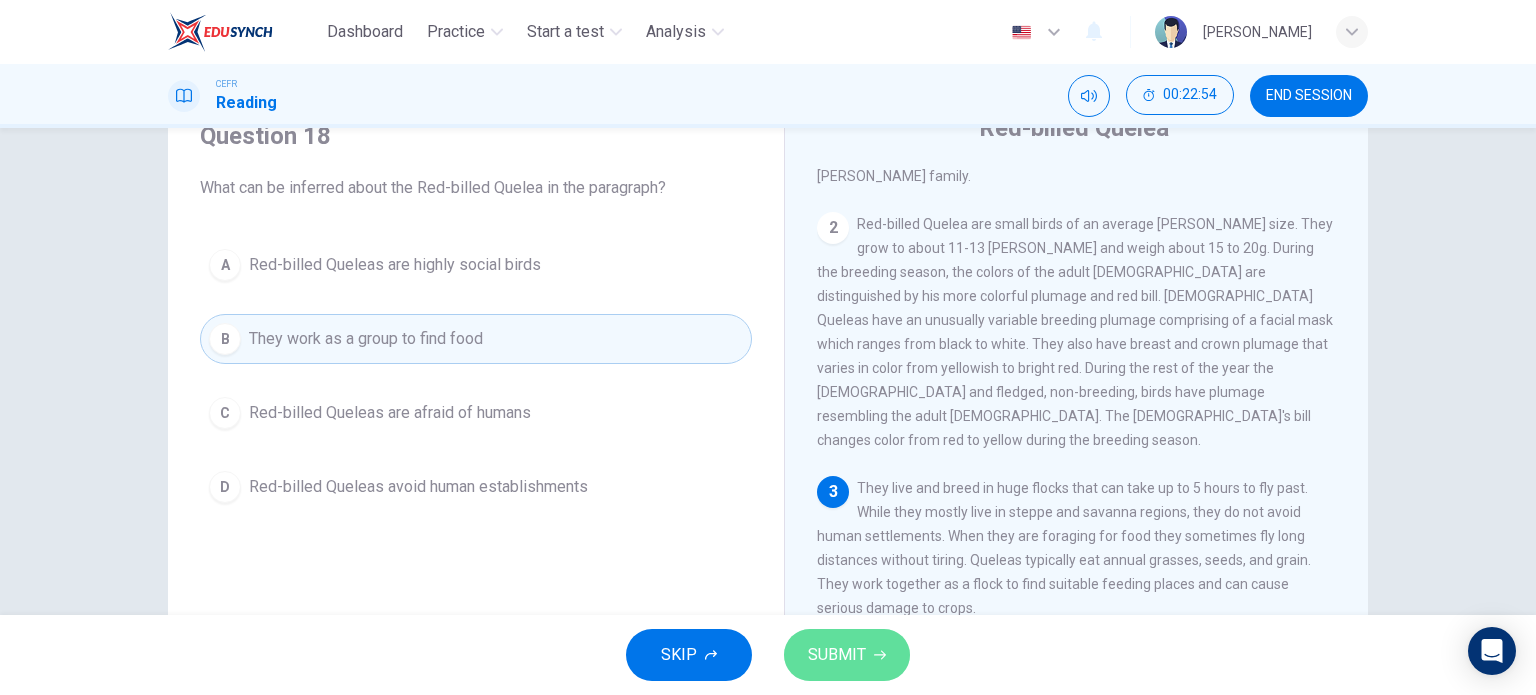 click on "SUBMIT" at bounding box center [837, 655] 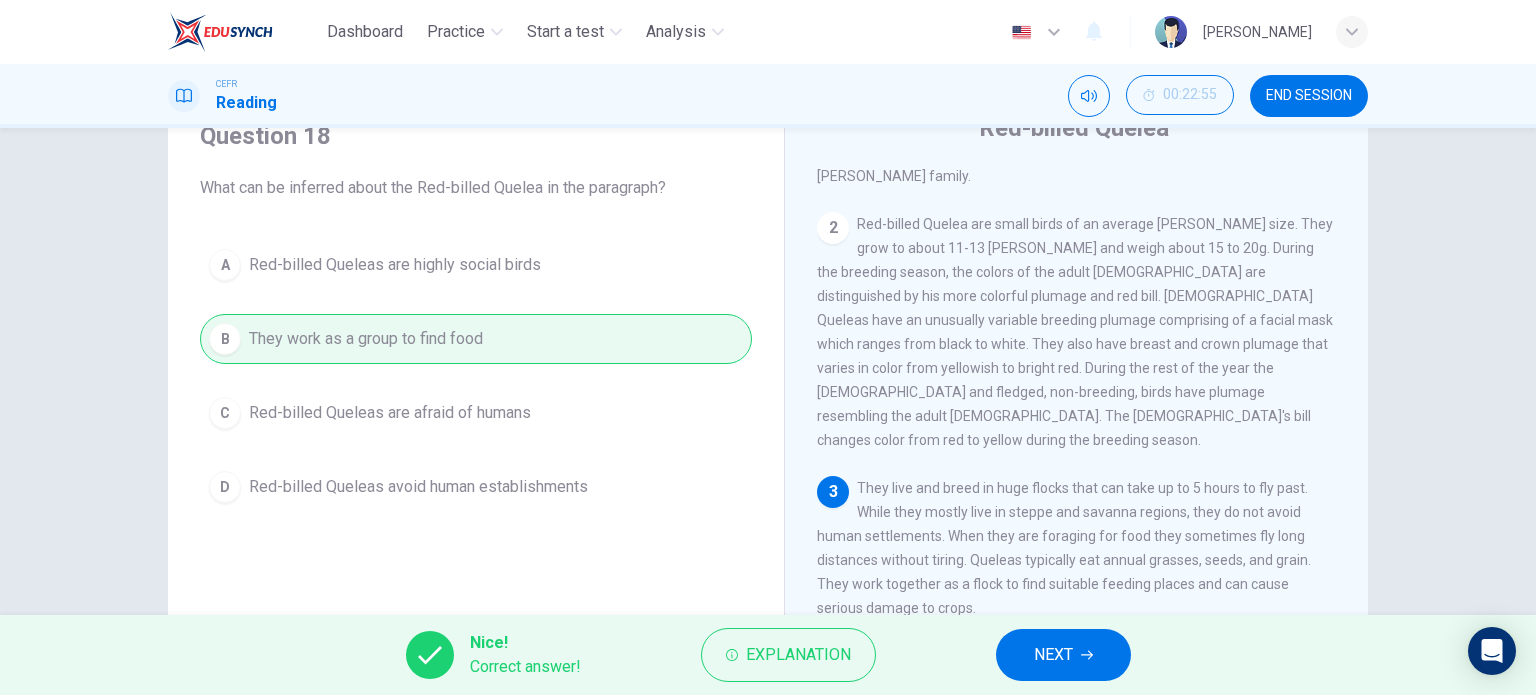 click on "NEXT" at bounding box center (1063, 655) 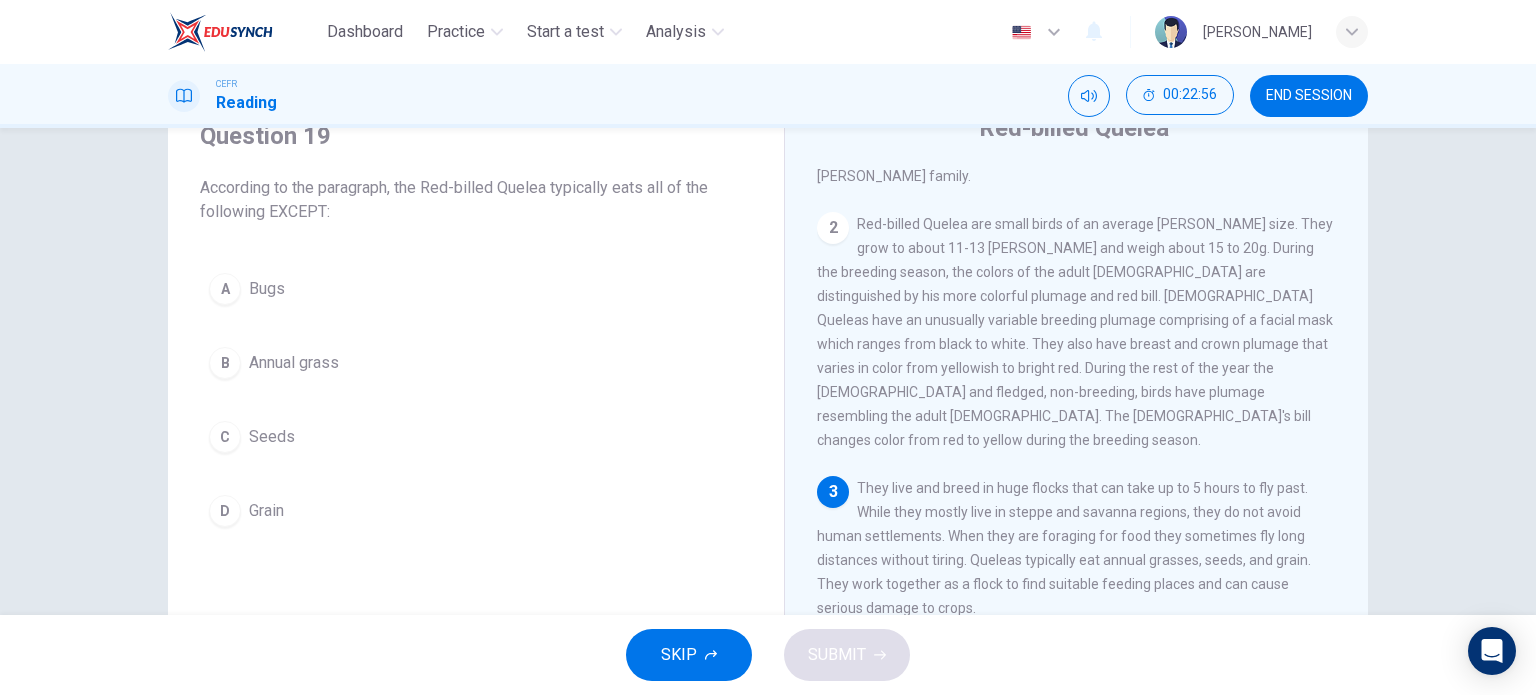 click on "END SESSION" at bounding box center [1309, 96] 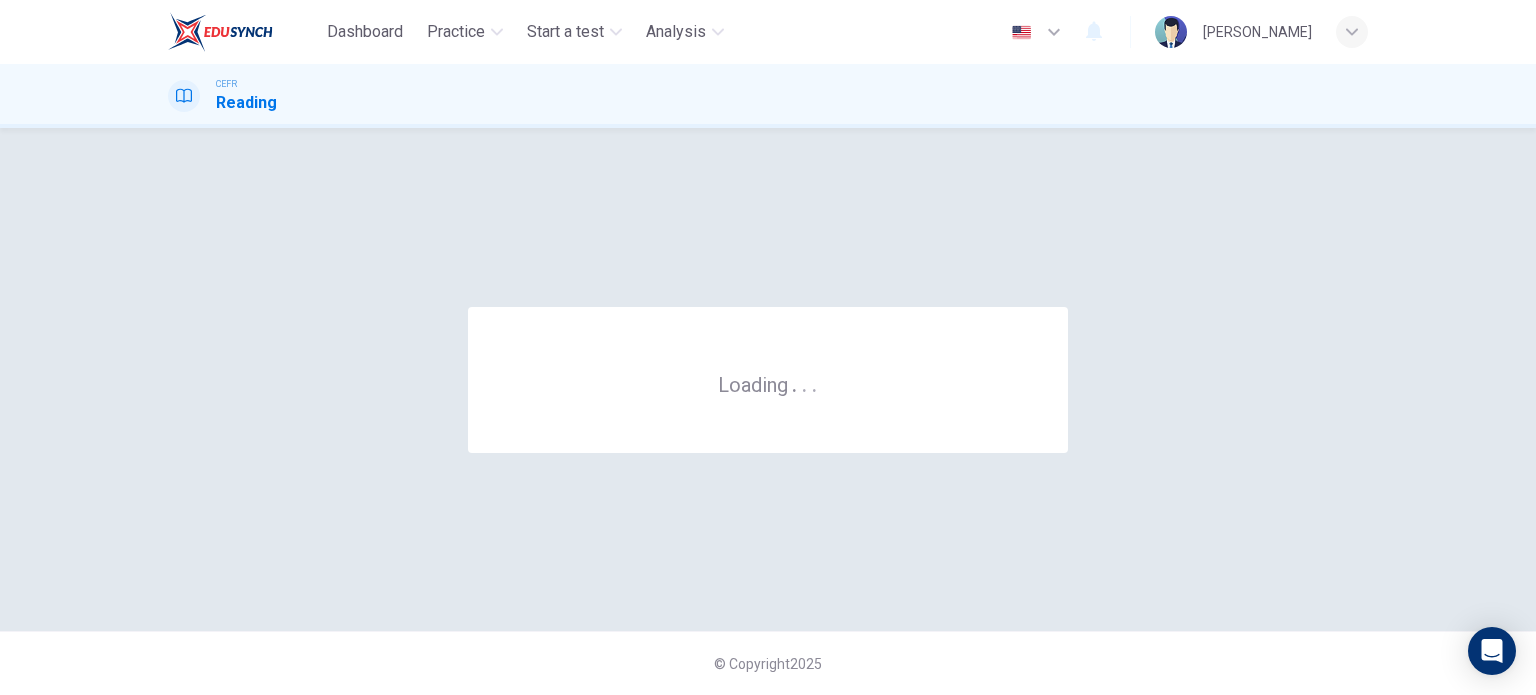 scroll, scrollTop: 0, scrollLeft: 0, axis: both 